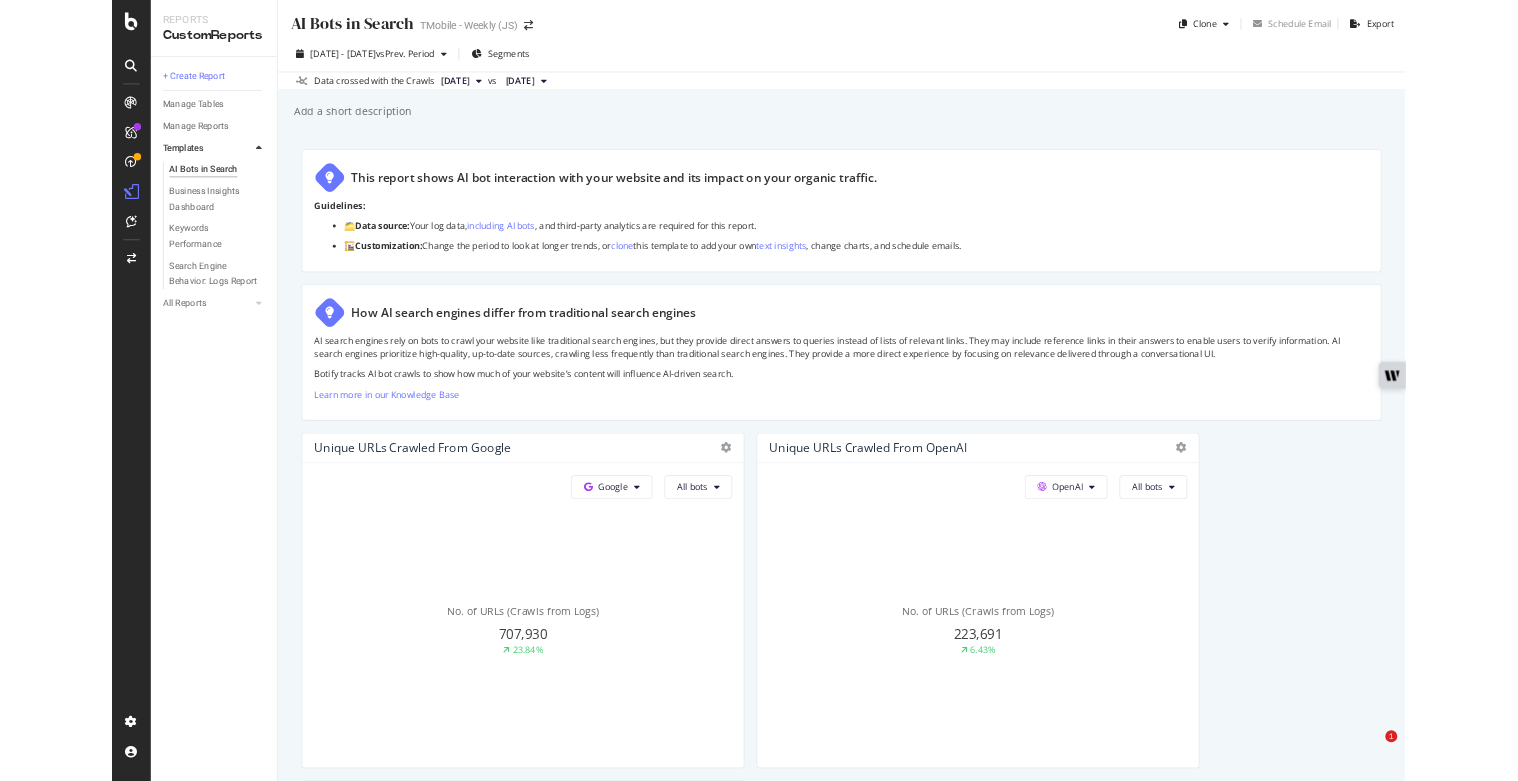 scroll, scrollTop: 0, scrollLeft: 0, axis: both 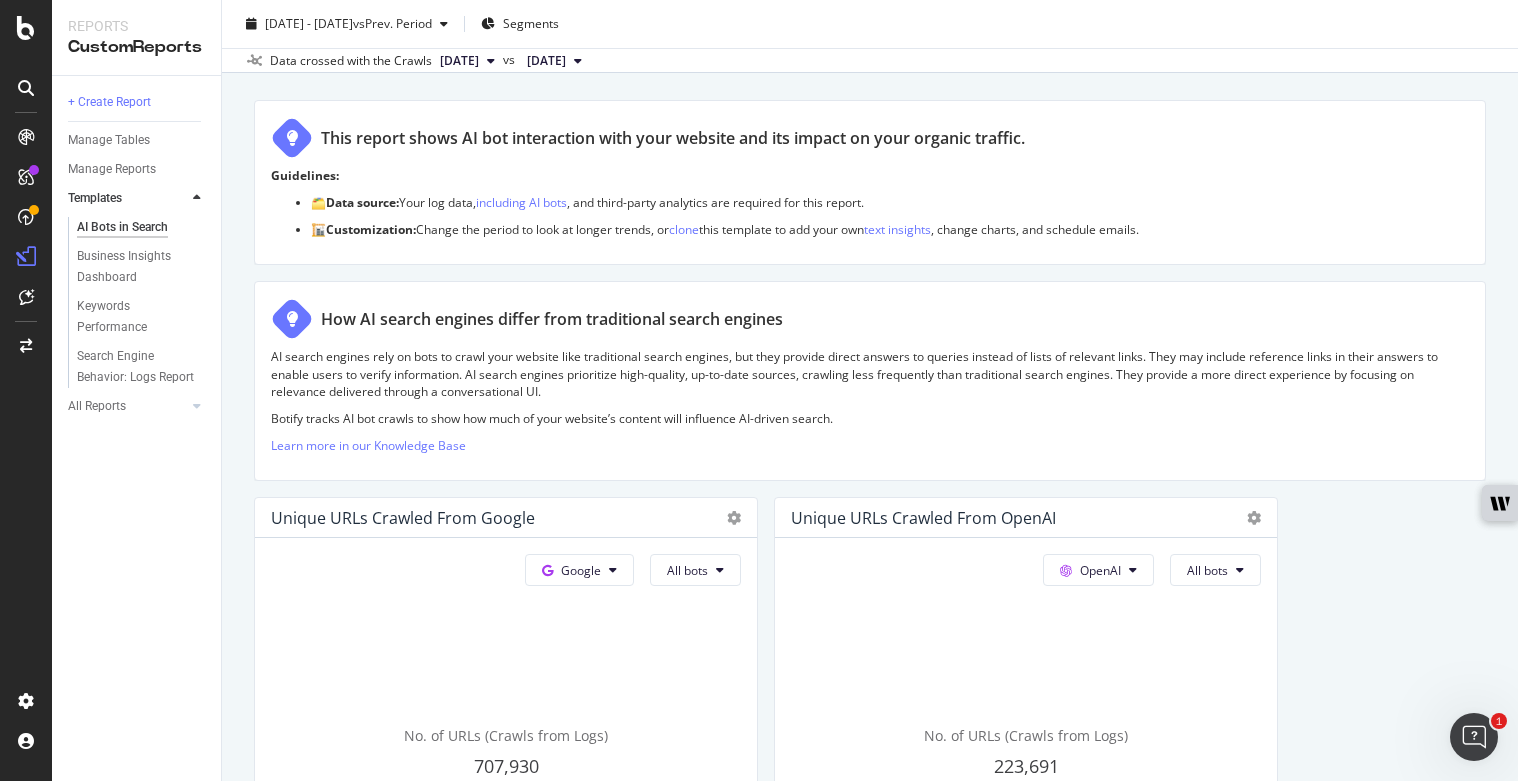 click on "2025 Jun. 21st" at bounding box center [459, 61] 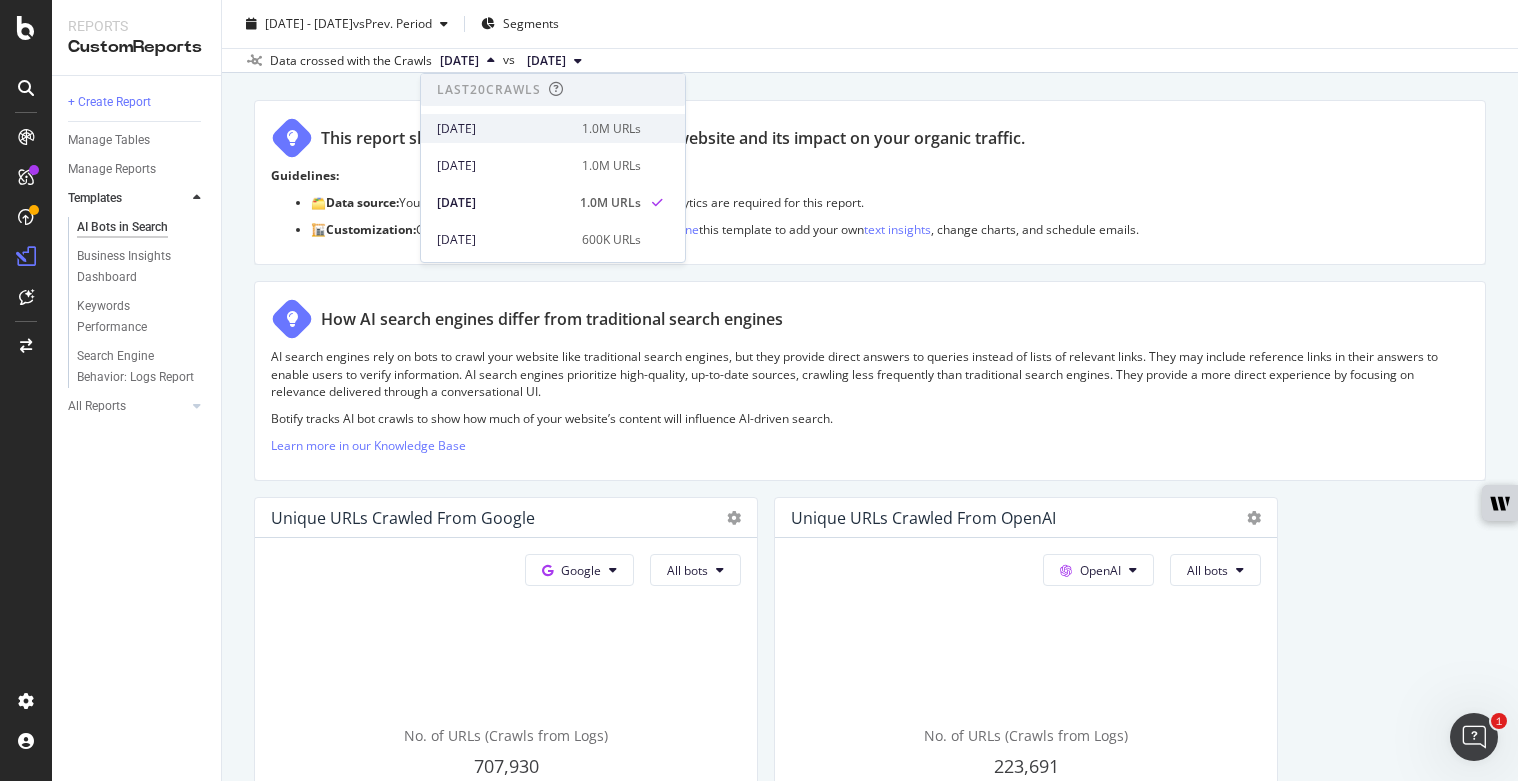 click on "2025 Jul. 4th 1.0M URLs" at bounding box center (553, 128) 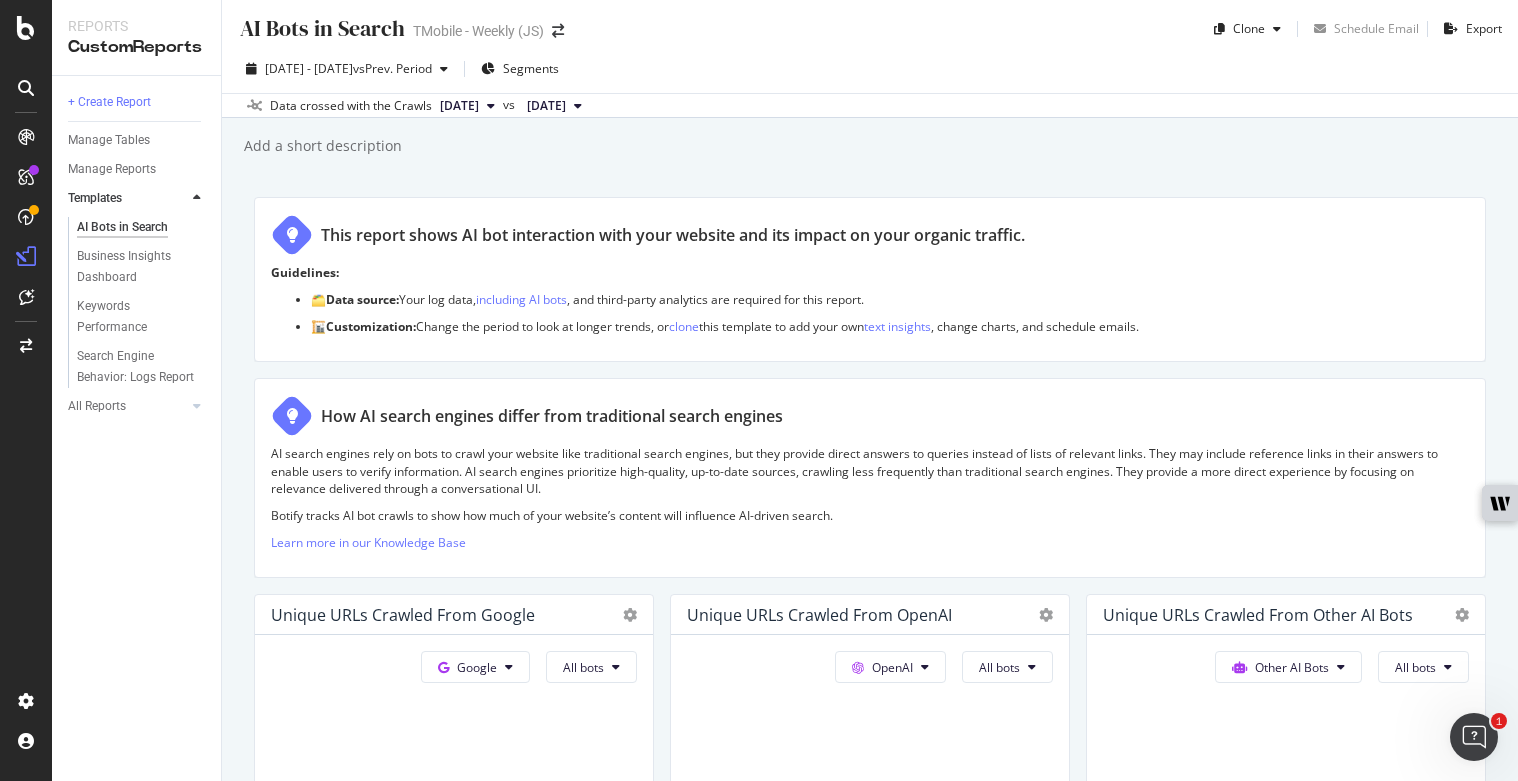 scroll, scrollTop: 0, scrollLeft: 0, axis: both 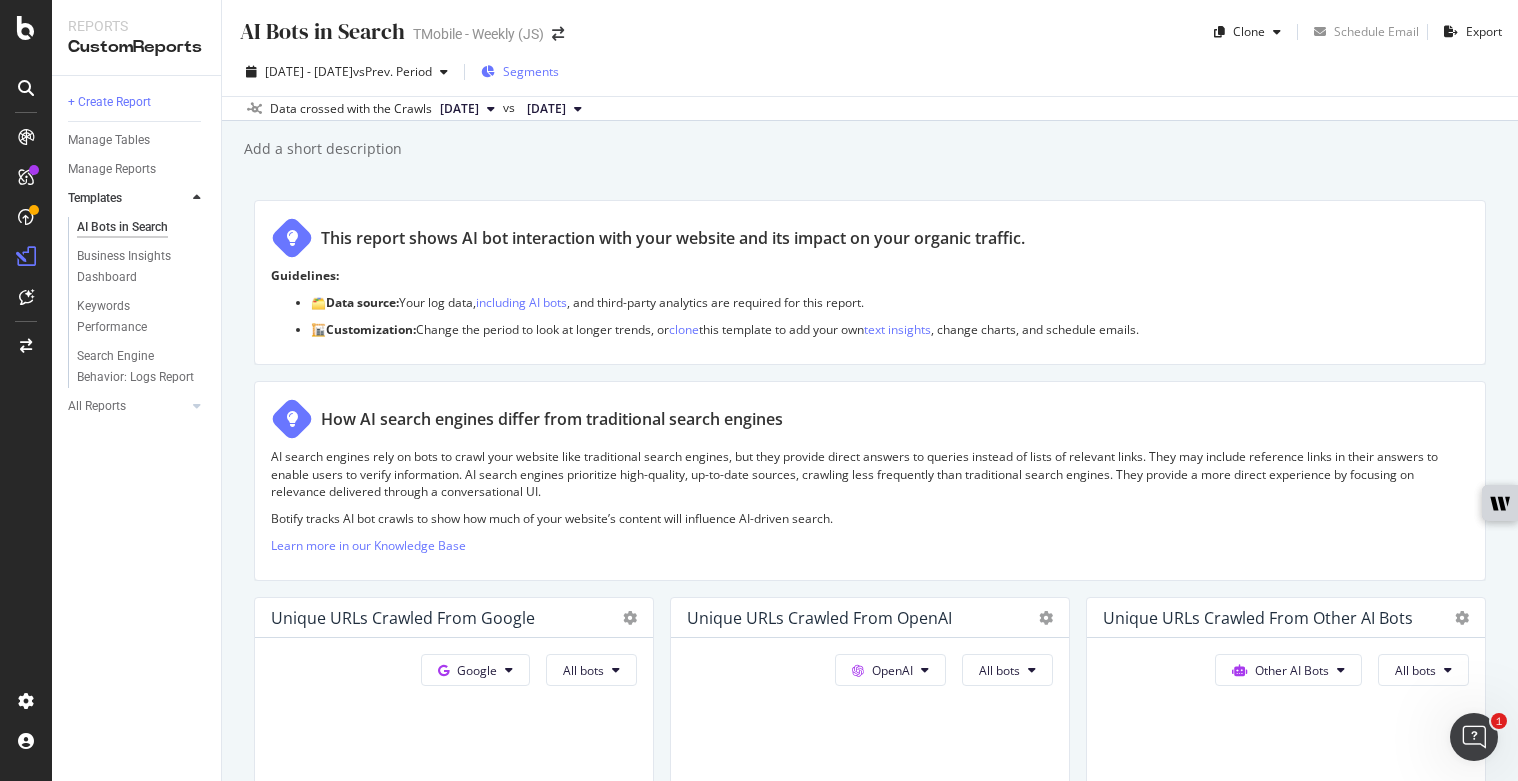 click on "Segments" at bounding box center [531, 71] 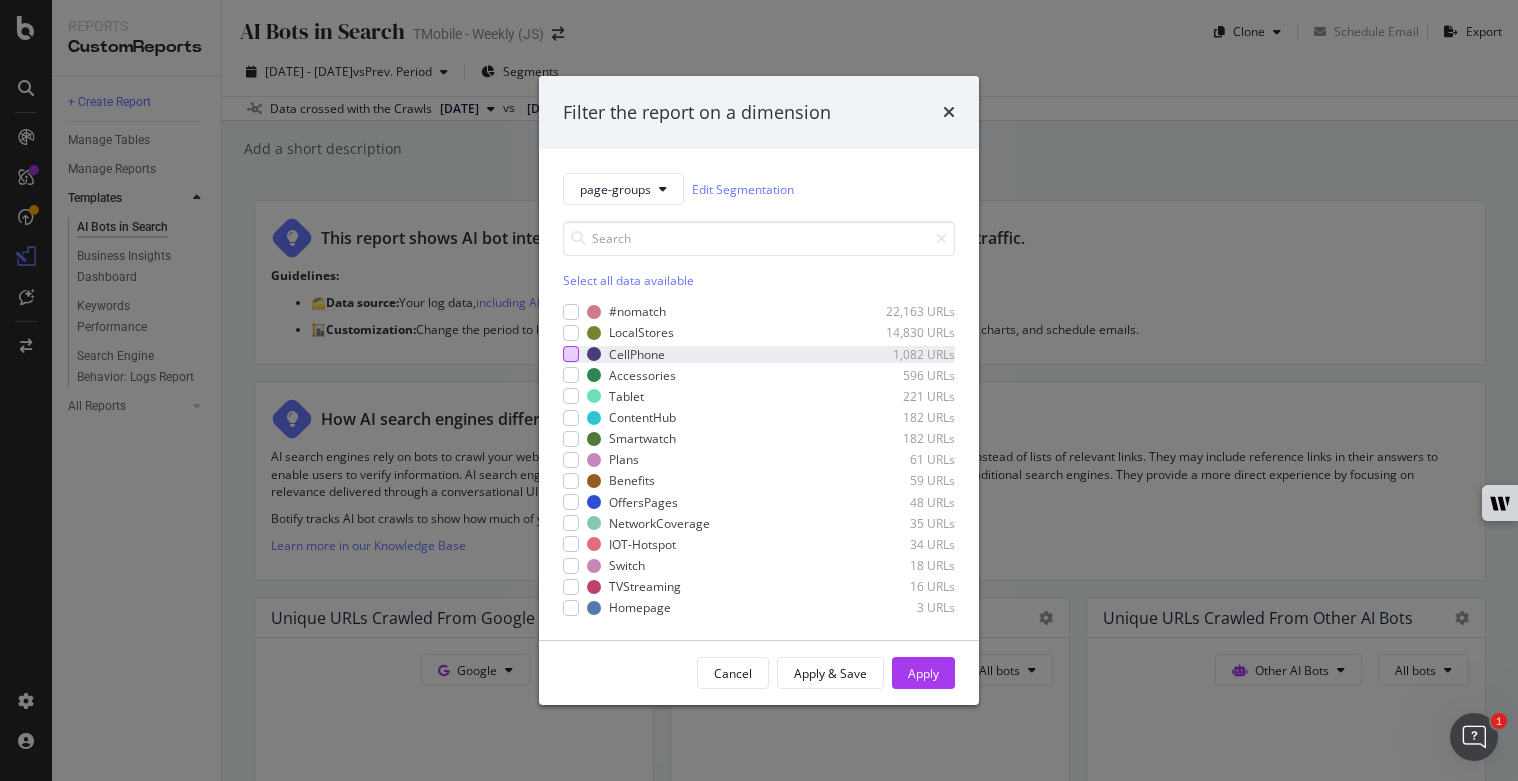 click at bounding box center (571, 354) 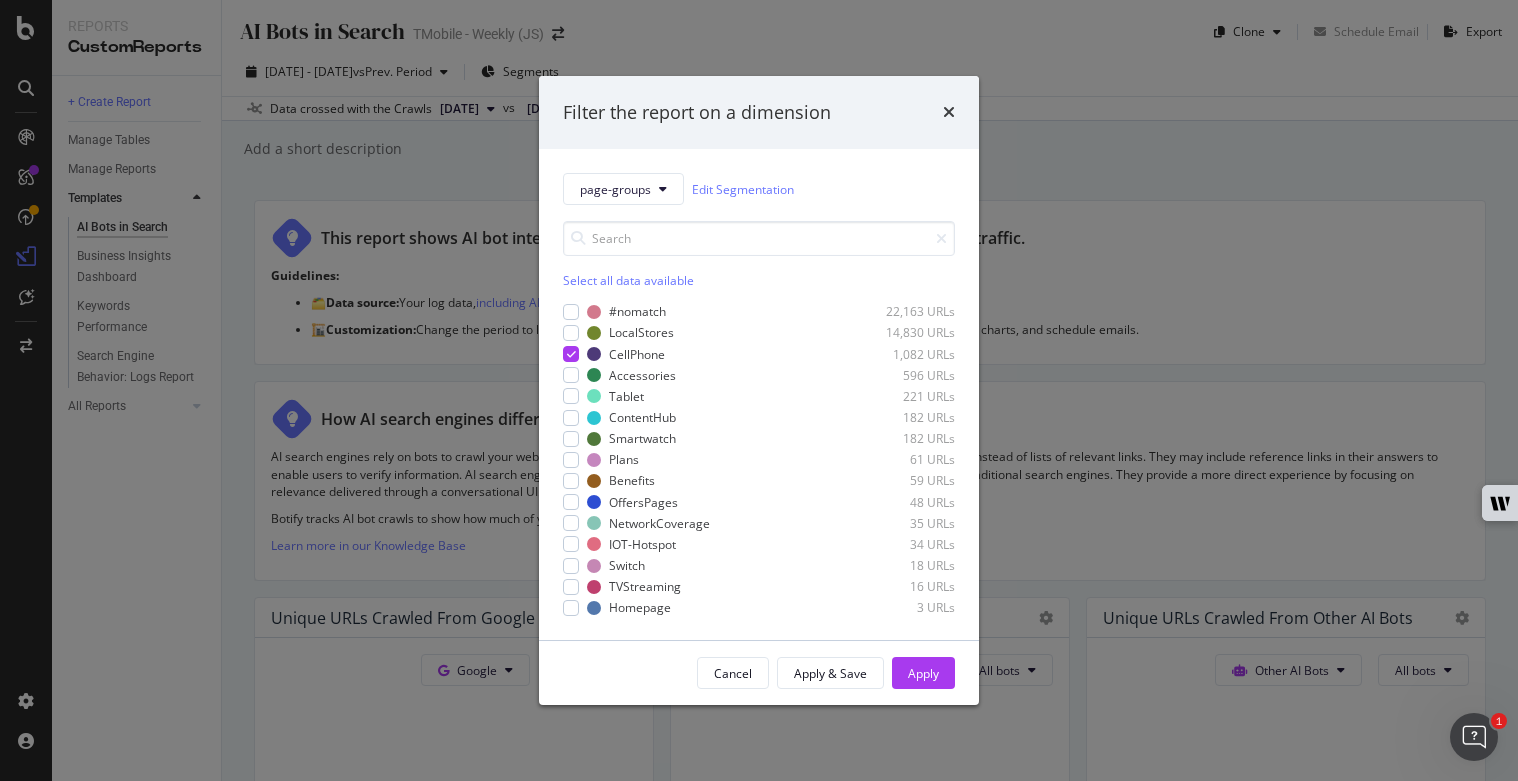 drag, startPoint x: 944, startPoint y: 672, endPoint x: 841, endPoint y: 481, distance: 217.0023 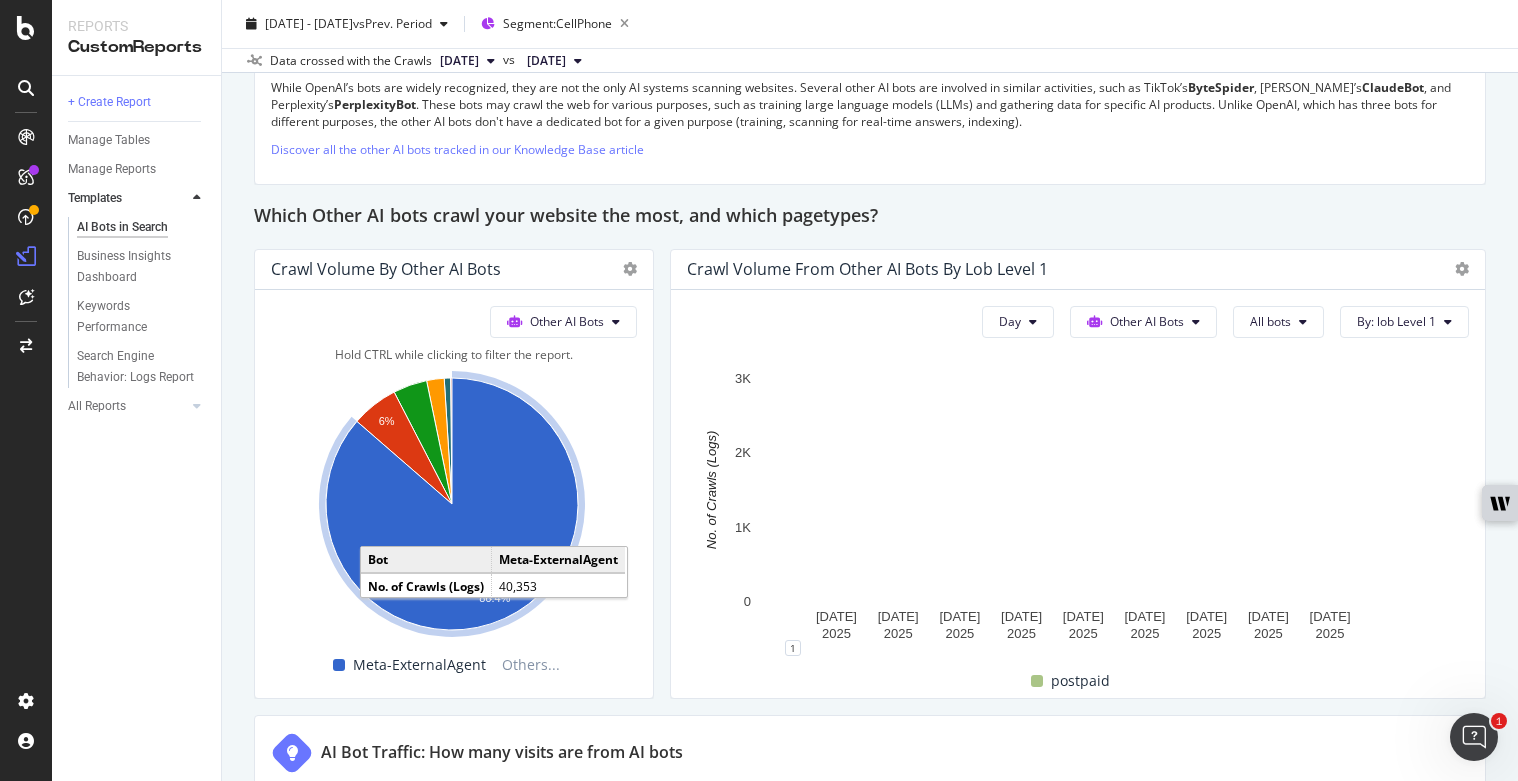 scroll, scrollTop: 2800, scrollLeft: 0, axis: vertical 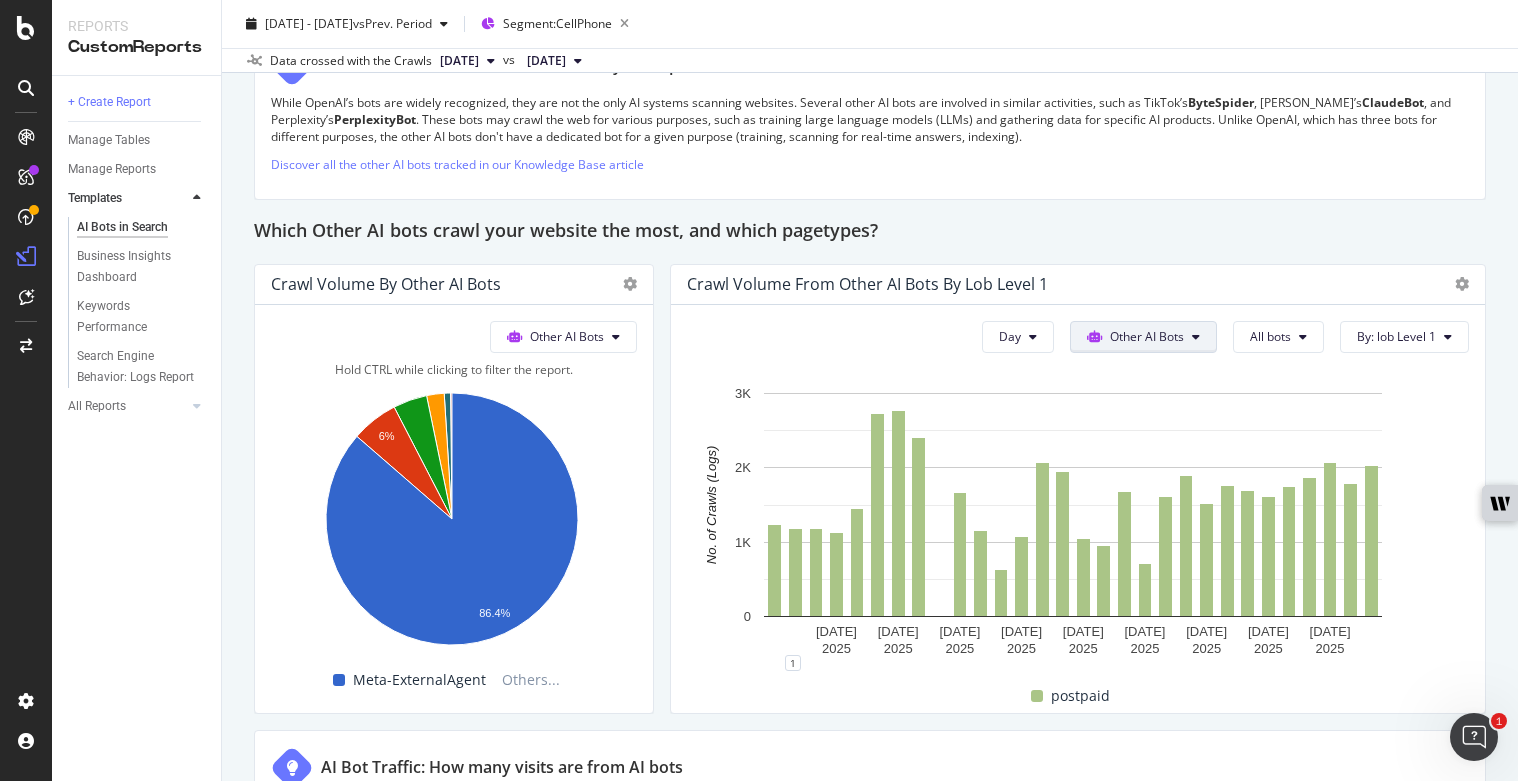click on "Other AI Bots" at bounding box center (1124, -366) 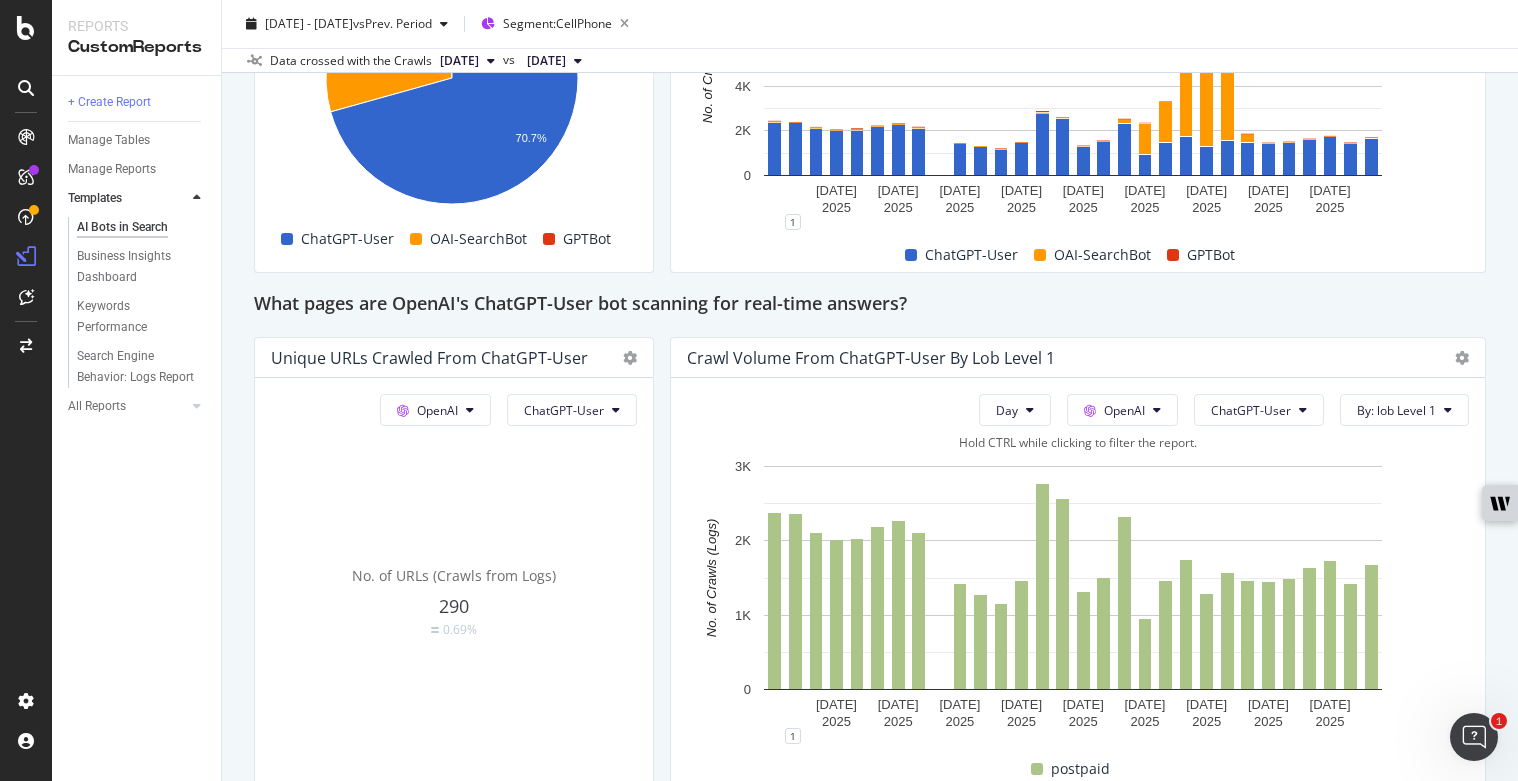 scroll, scrollTop: 2045, scrollLeft: 0, axis: vertical 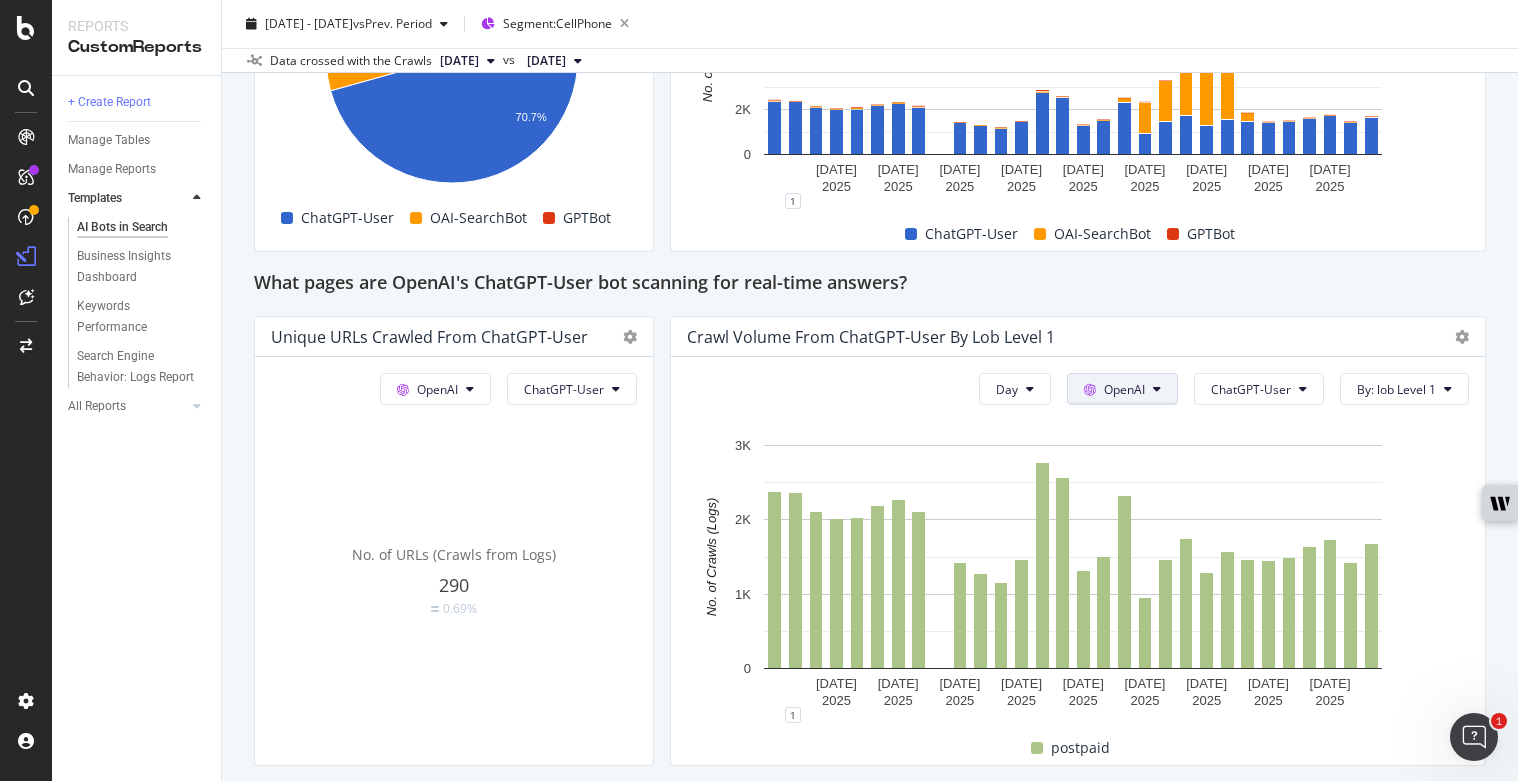 click on "OpenAI" at bounding box center (1124, 389) 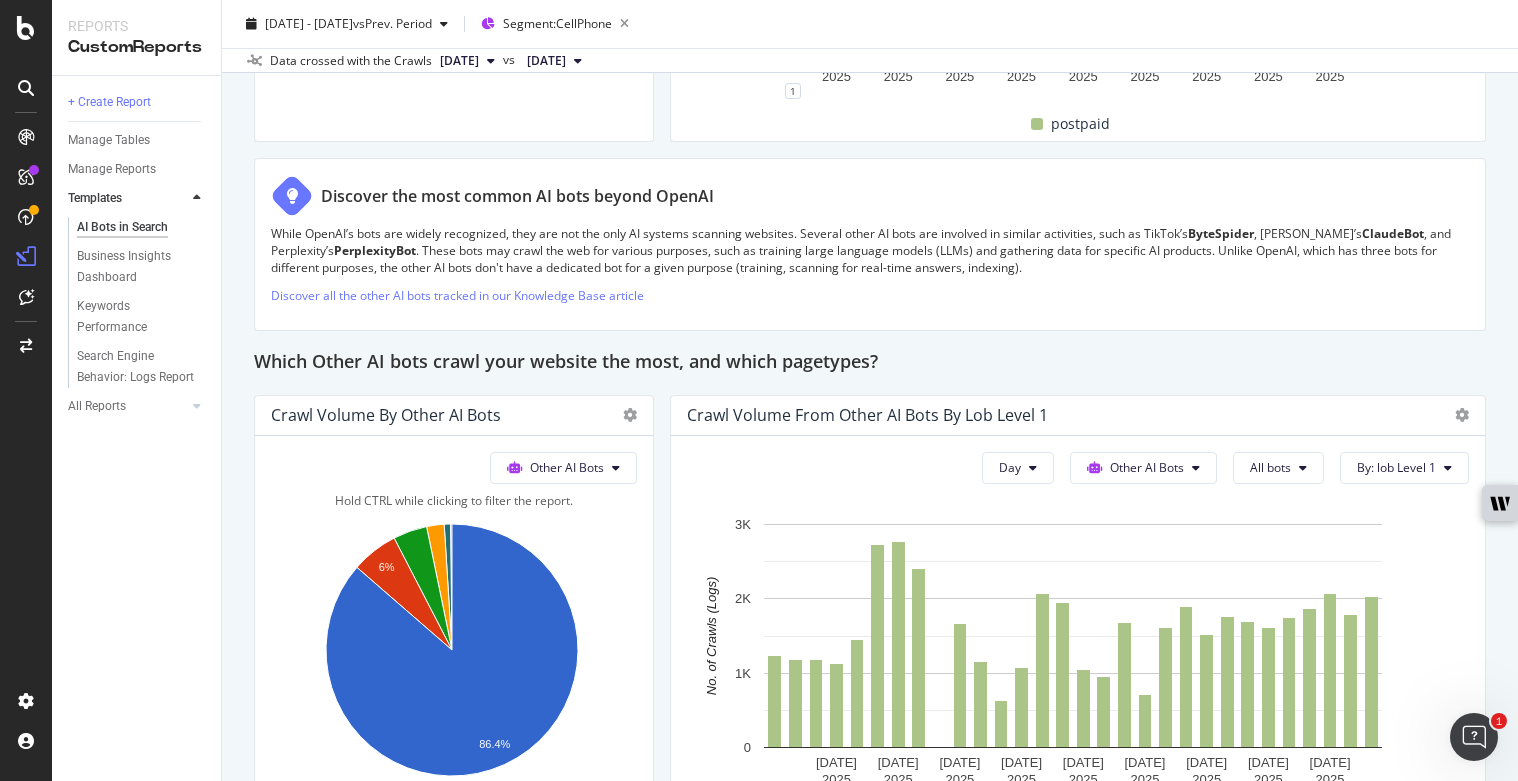 scroll, scrollTop: 2645, scrollLeft: 0, axis: vertical 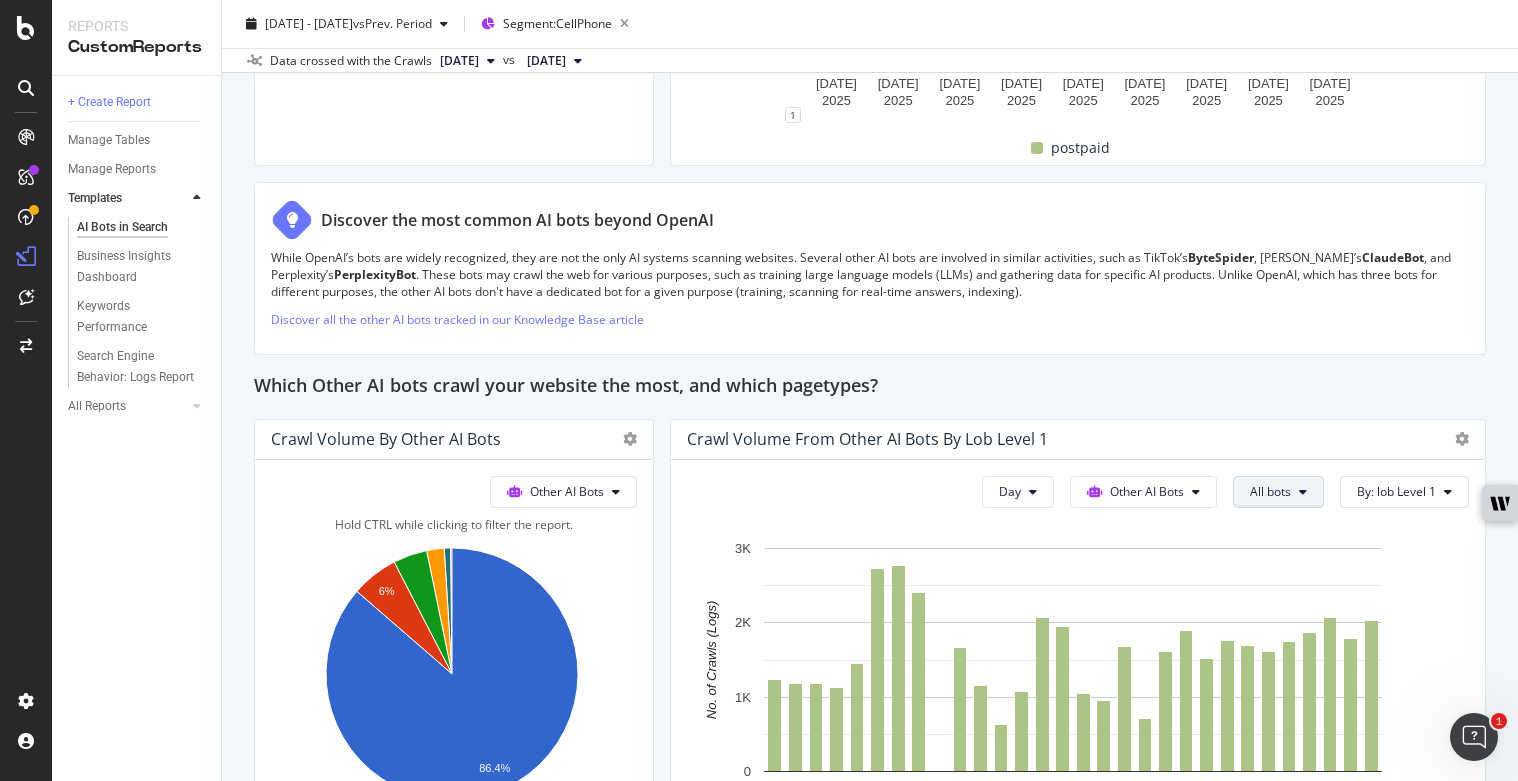 click on "All bots" at bounding box center [1259, -211] 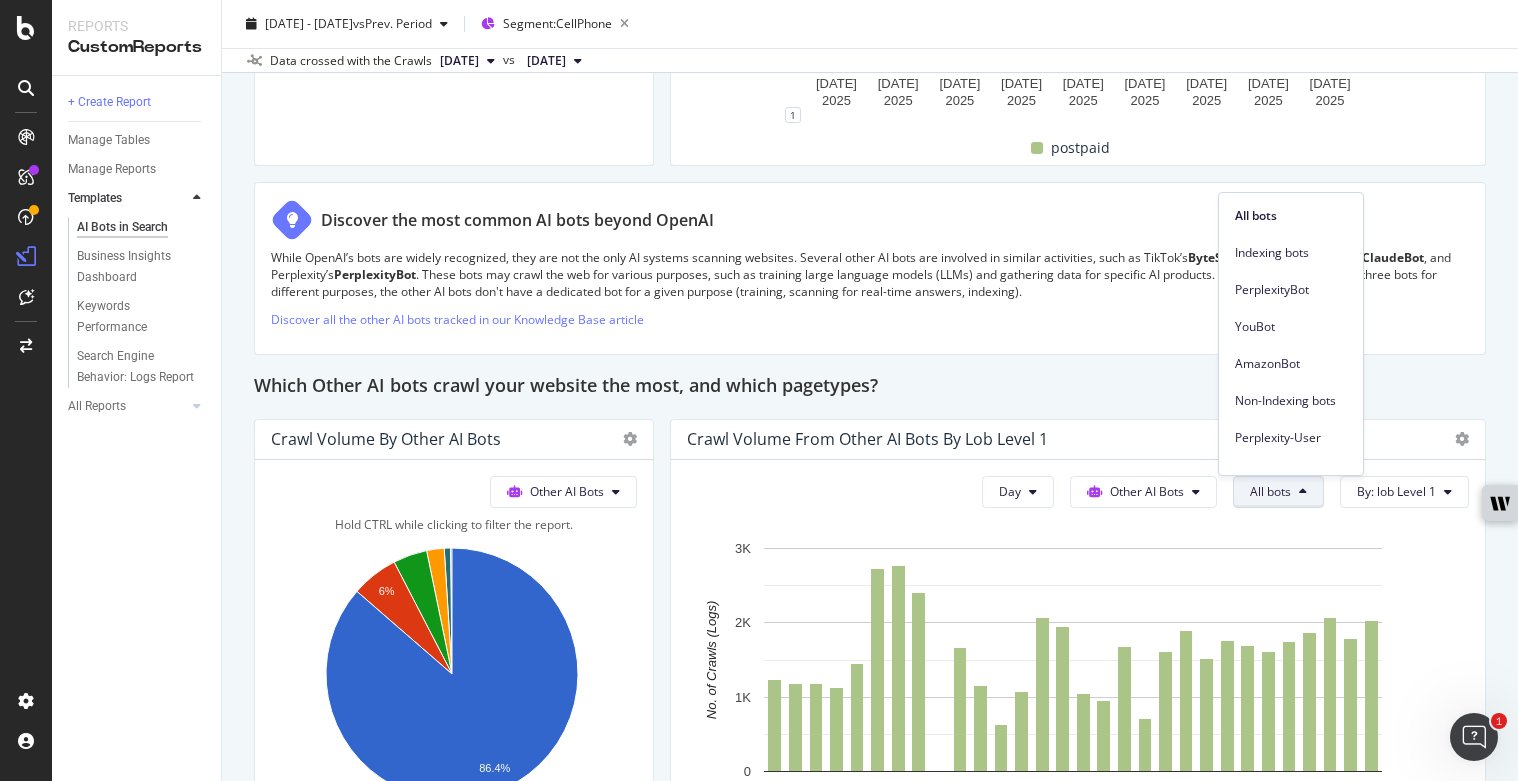 click on "PerplexityBot" at bounding box center (1291, 290) 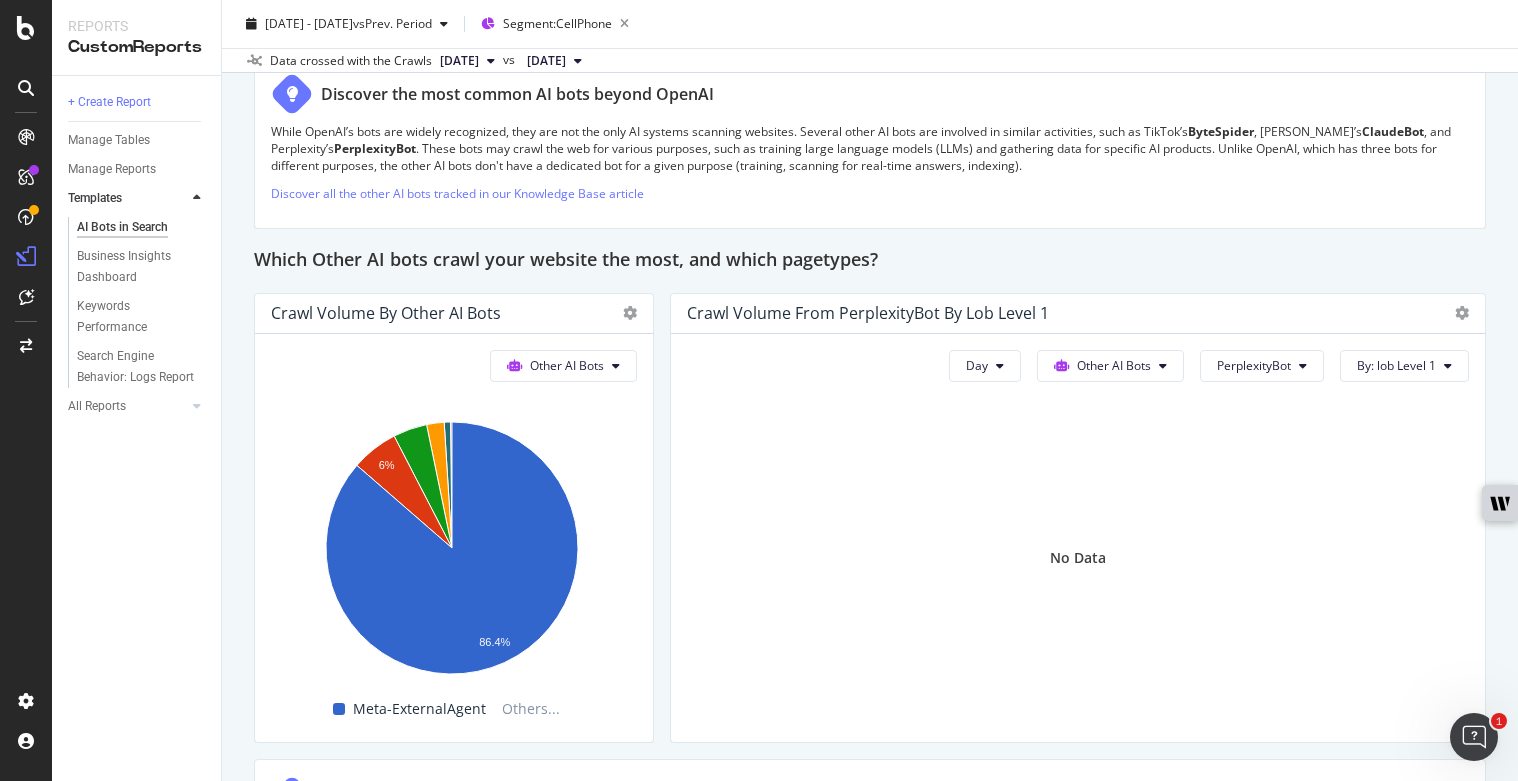 scroll, scrollTop: 2745, scrollLeft: 0, axis: vertical 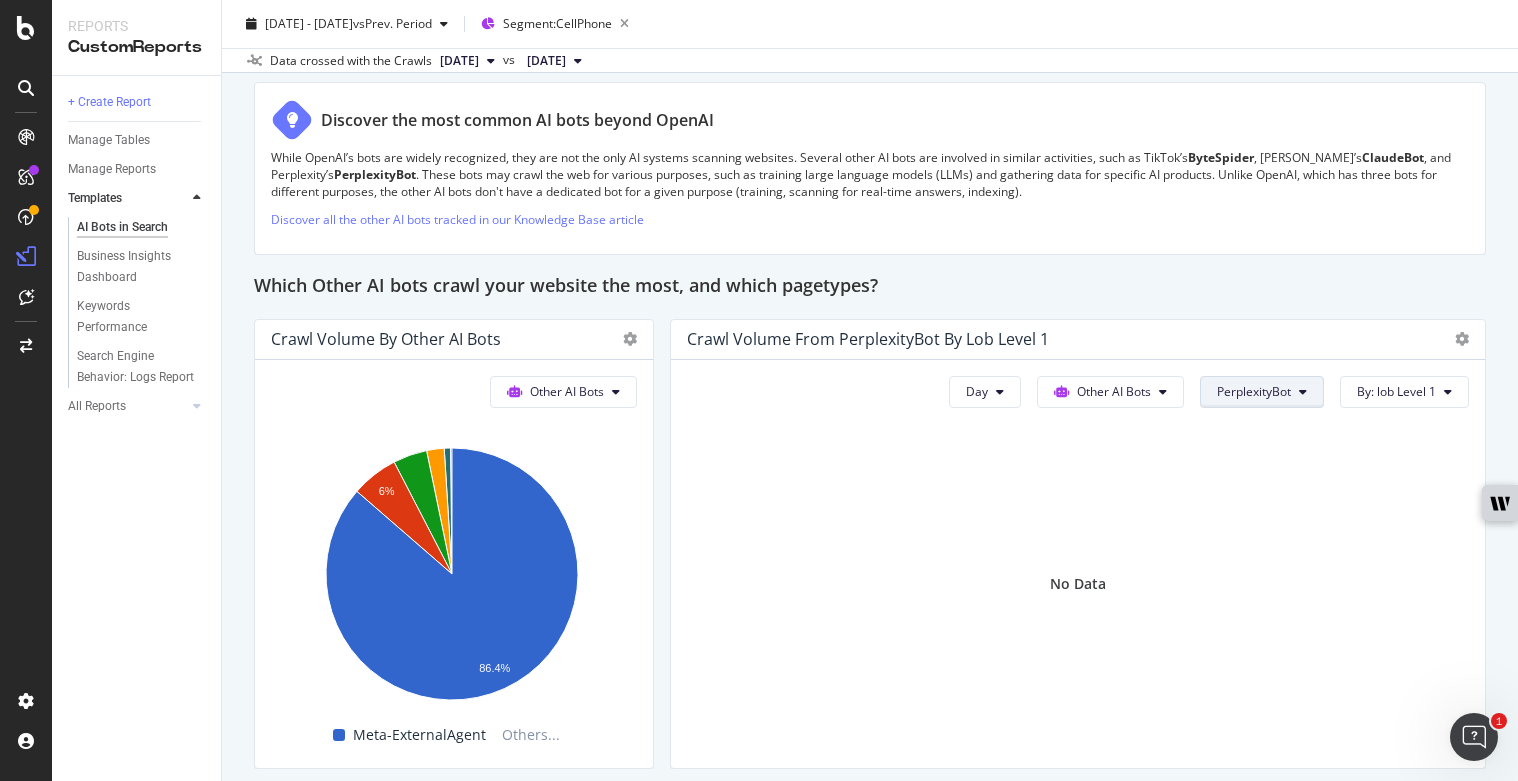 click on "PerplexityBot" at bounding box center [1259, -311] 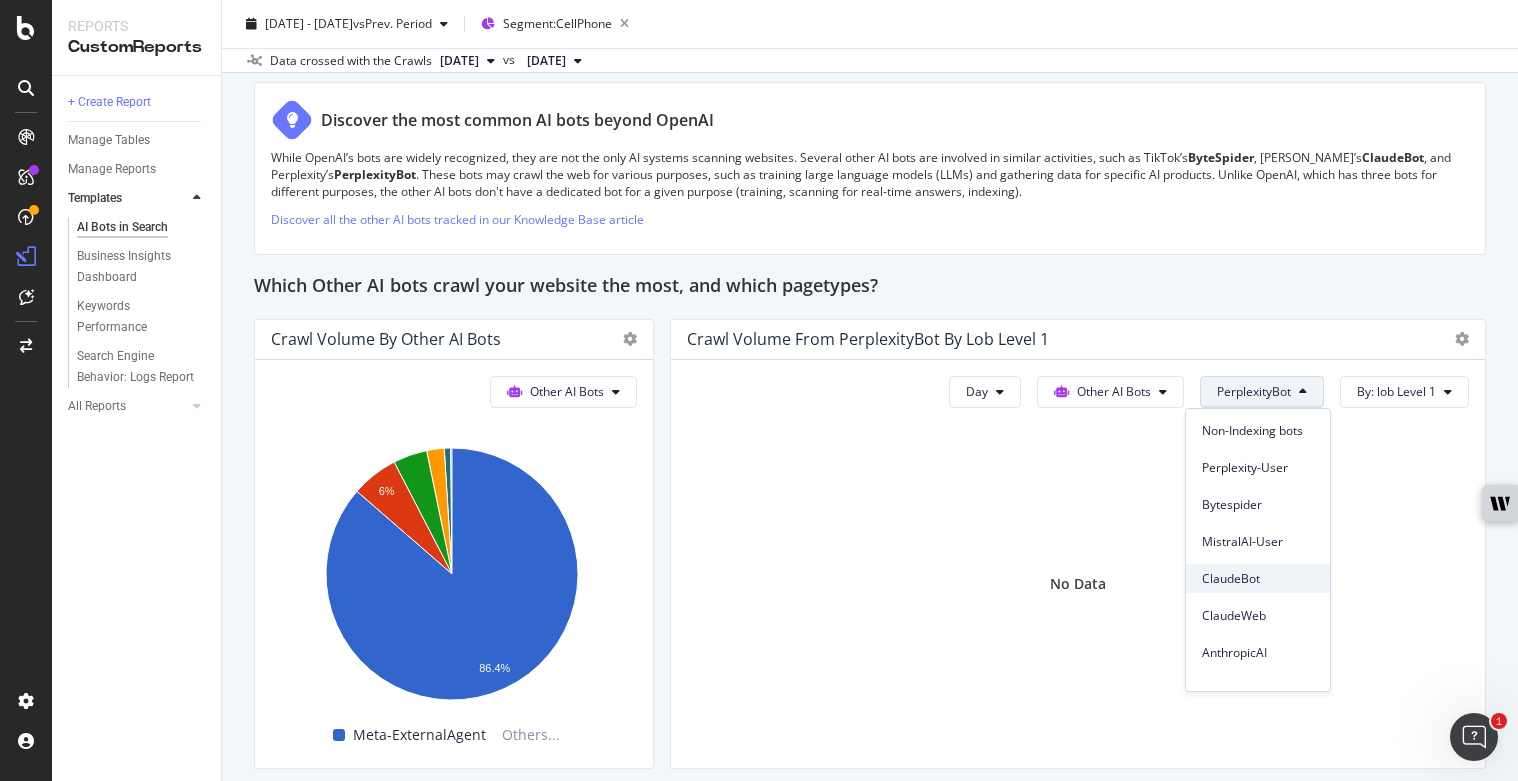 scroll, scrollTop: 200, scrollLeft: 0, axis: vertical 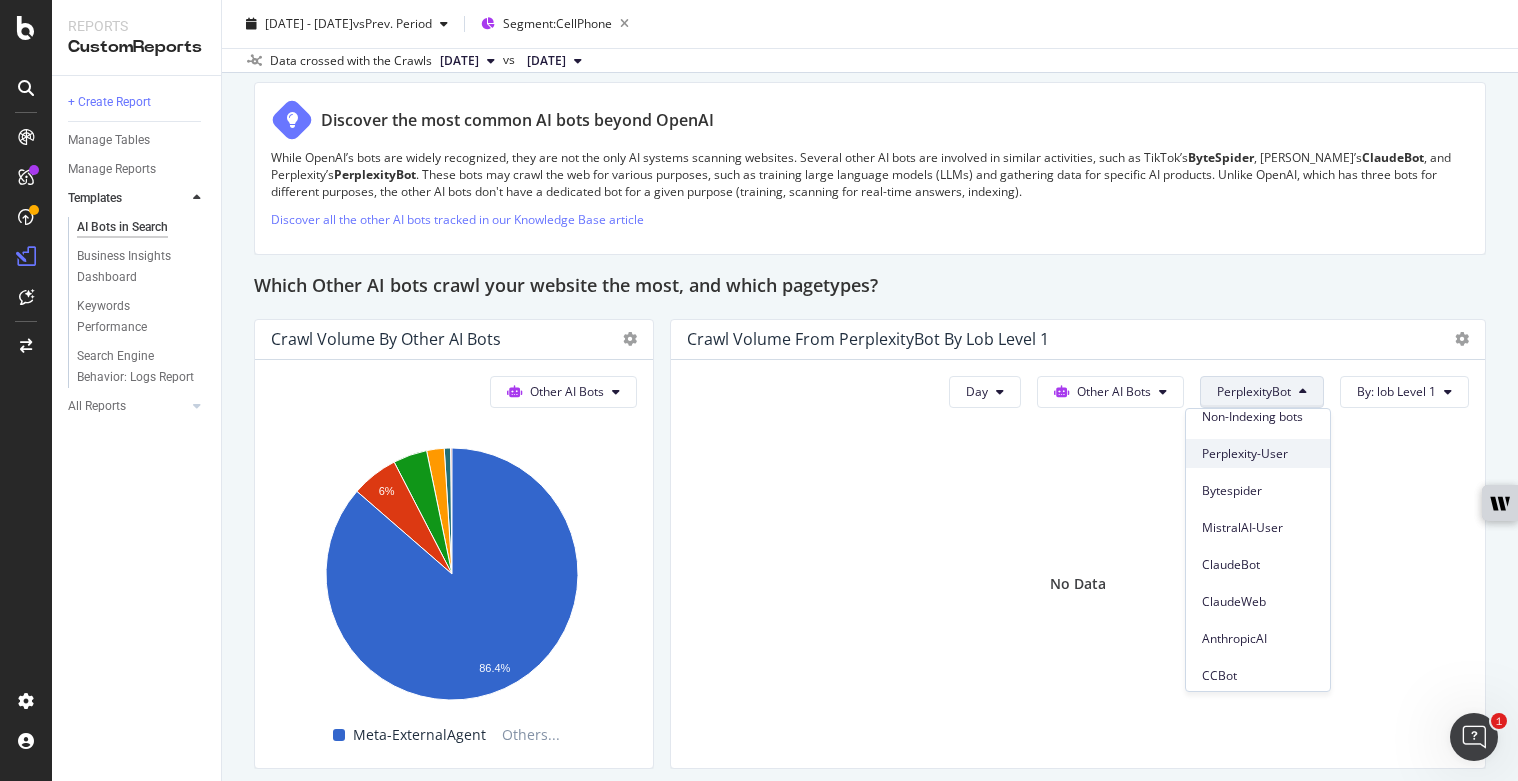 click on "Perplexity-User" at bounding box center [1258, 454] 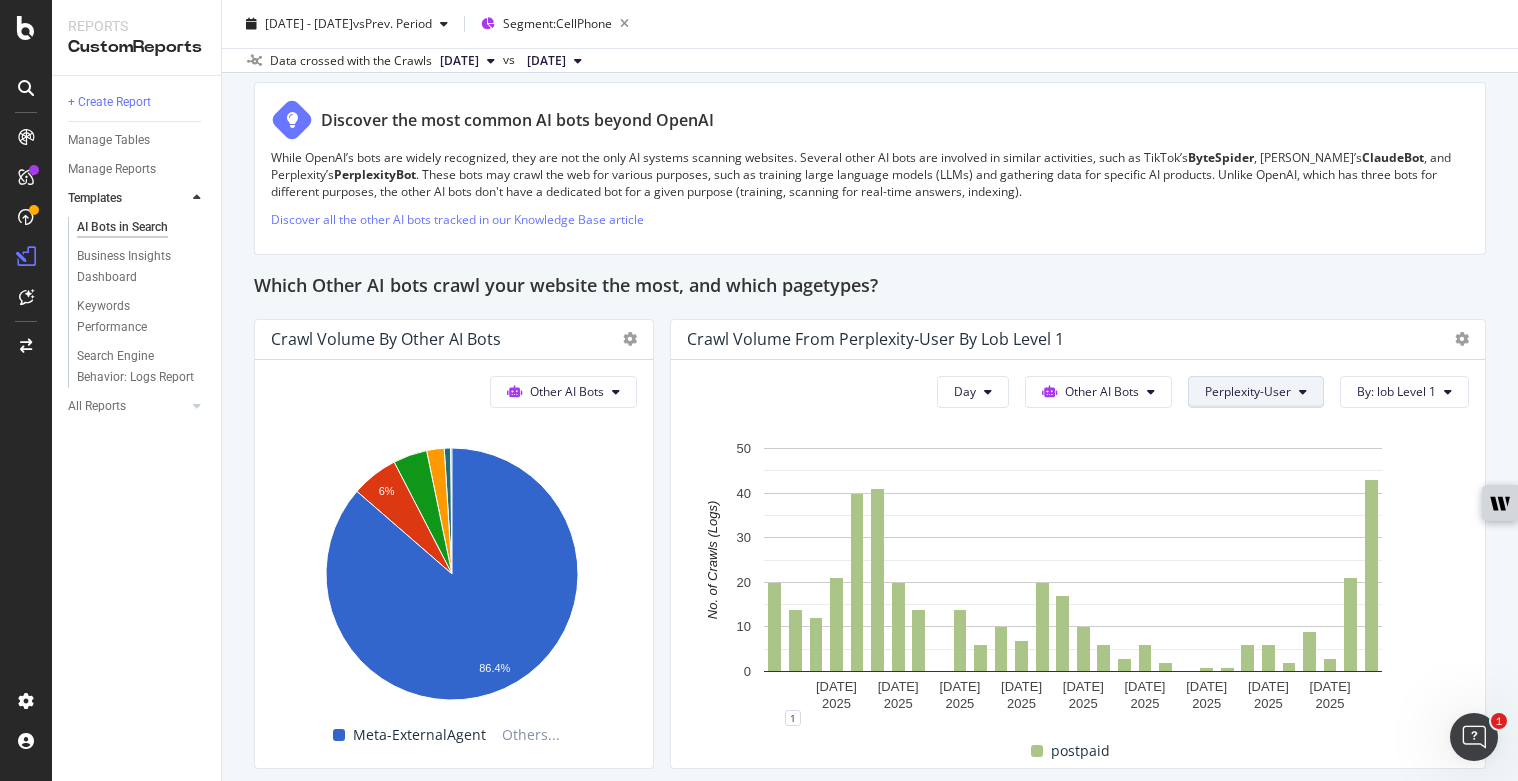 click on "Perplexity-User" at bounding box center [1251, -311] 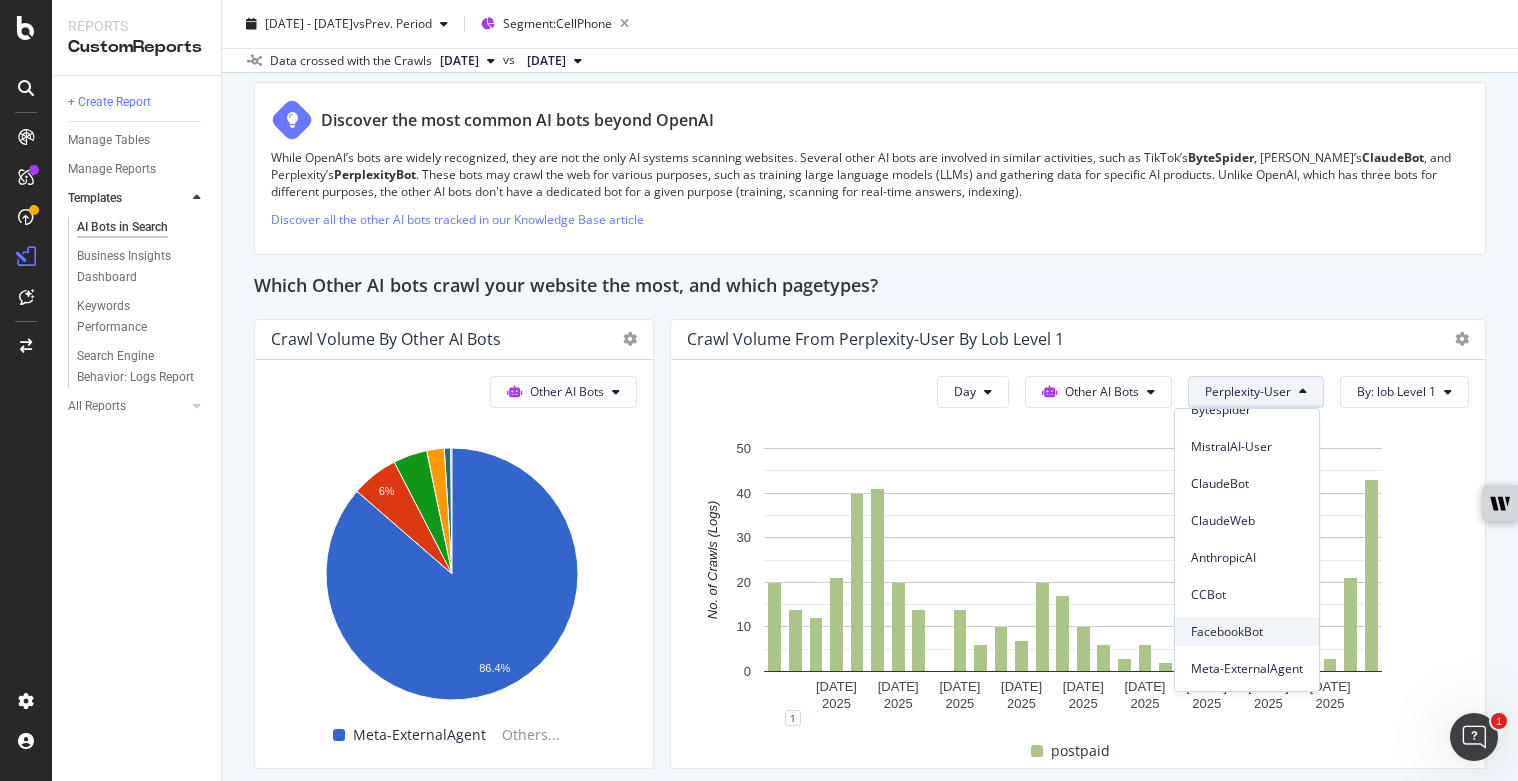 scroll, scrollTop: 0, scrollLeft: 0, axis: both 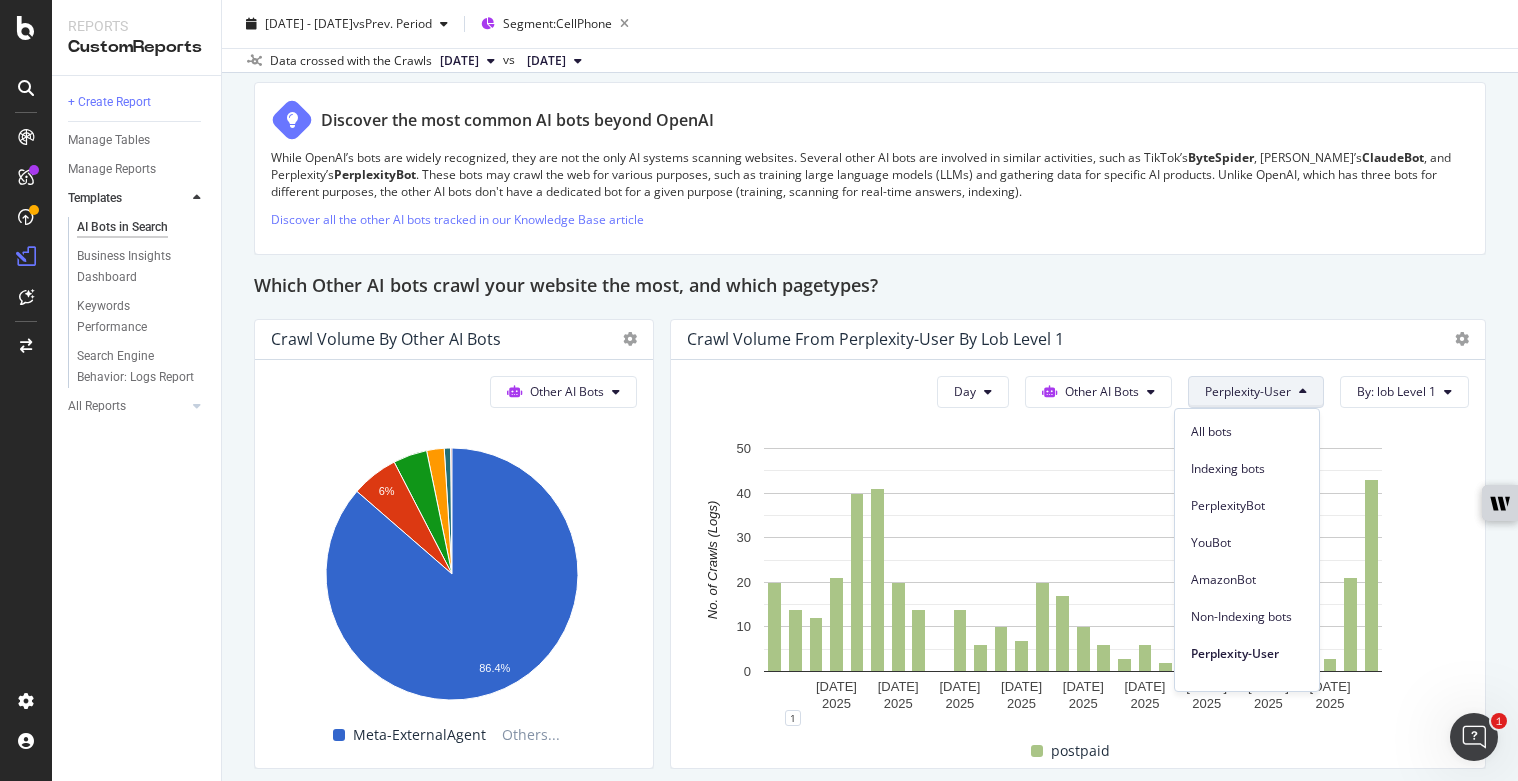 click on "Which Other AI bots crawl your website the most, and which pagetypes?" at bounding box center (870, 287) 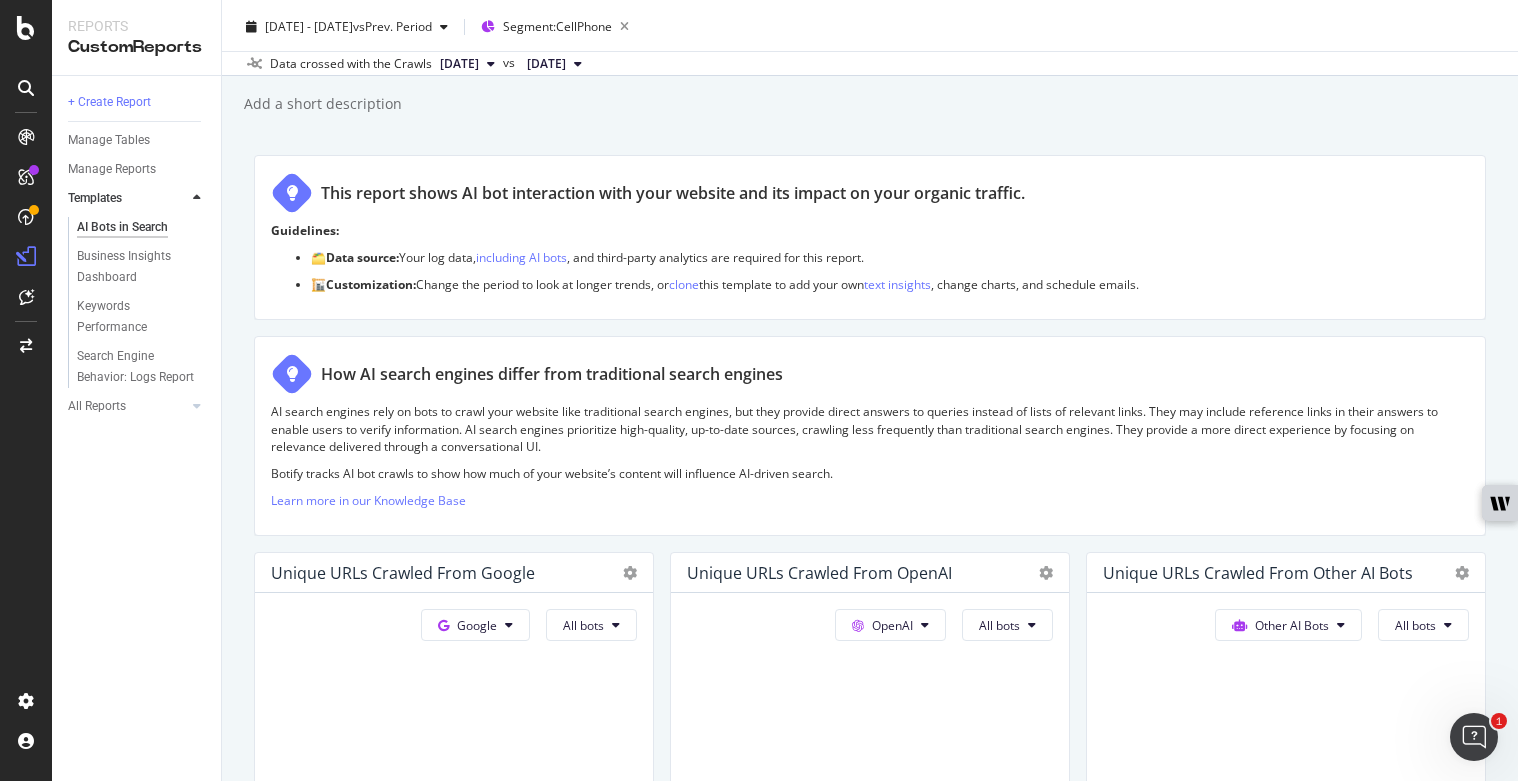 scroll, scrollTop: 0, scrollLeft: 0, axis: both 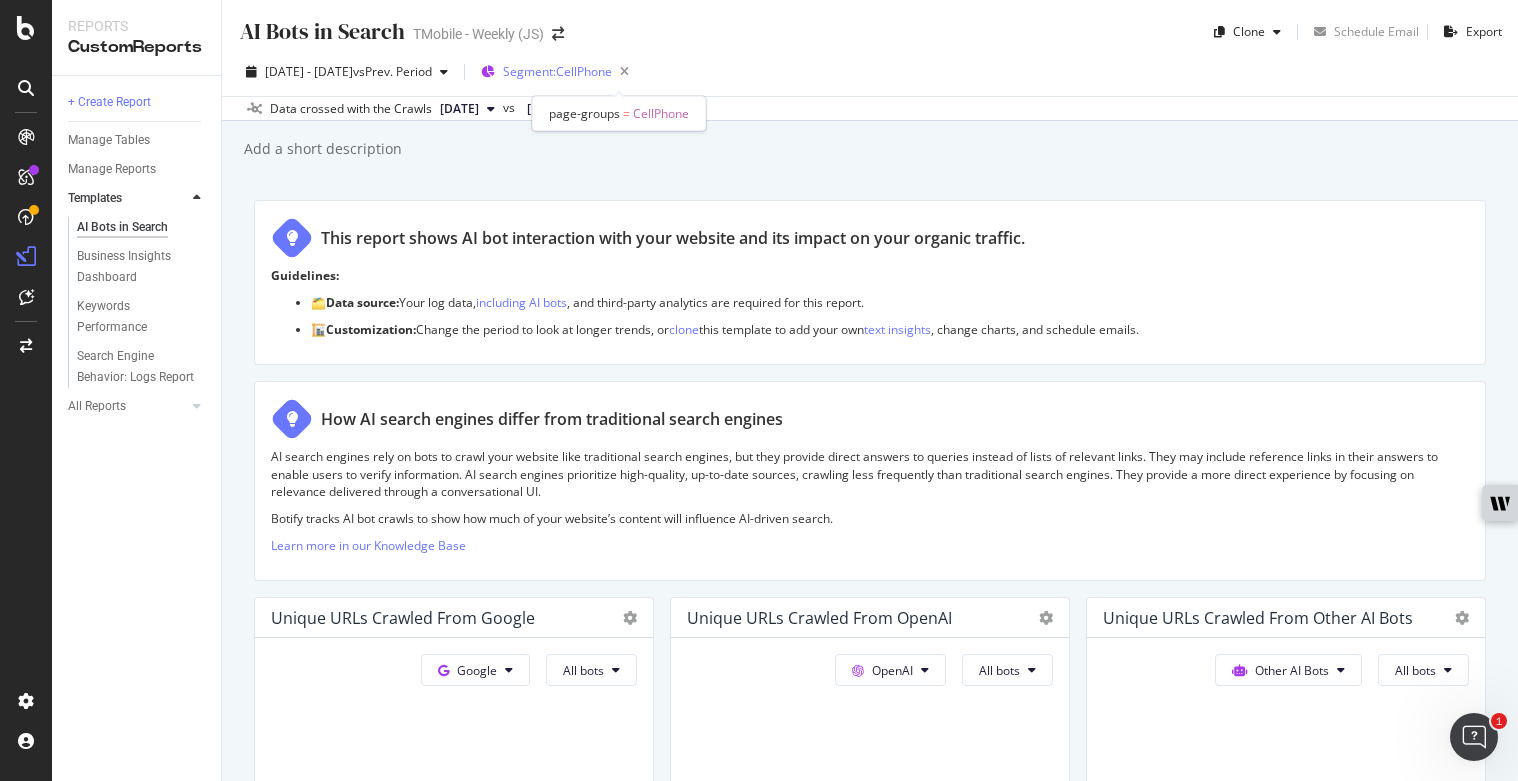 click on "Segment:  CellPhone" at bounding box center [557, 71] 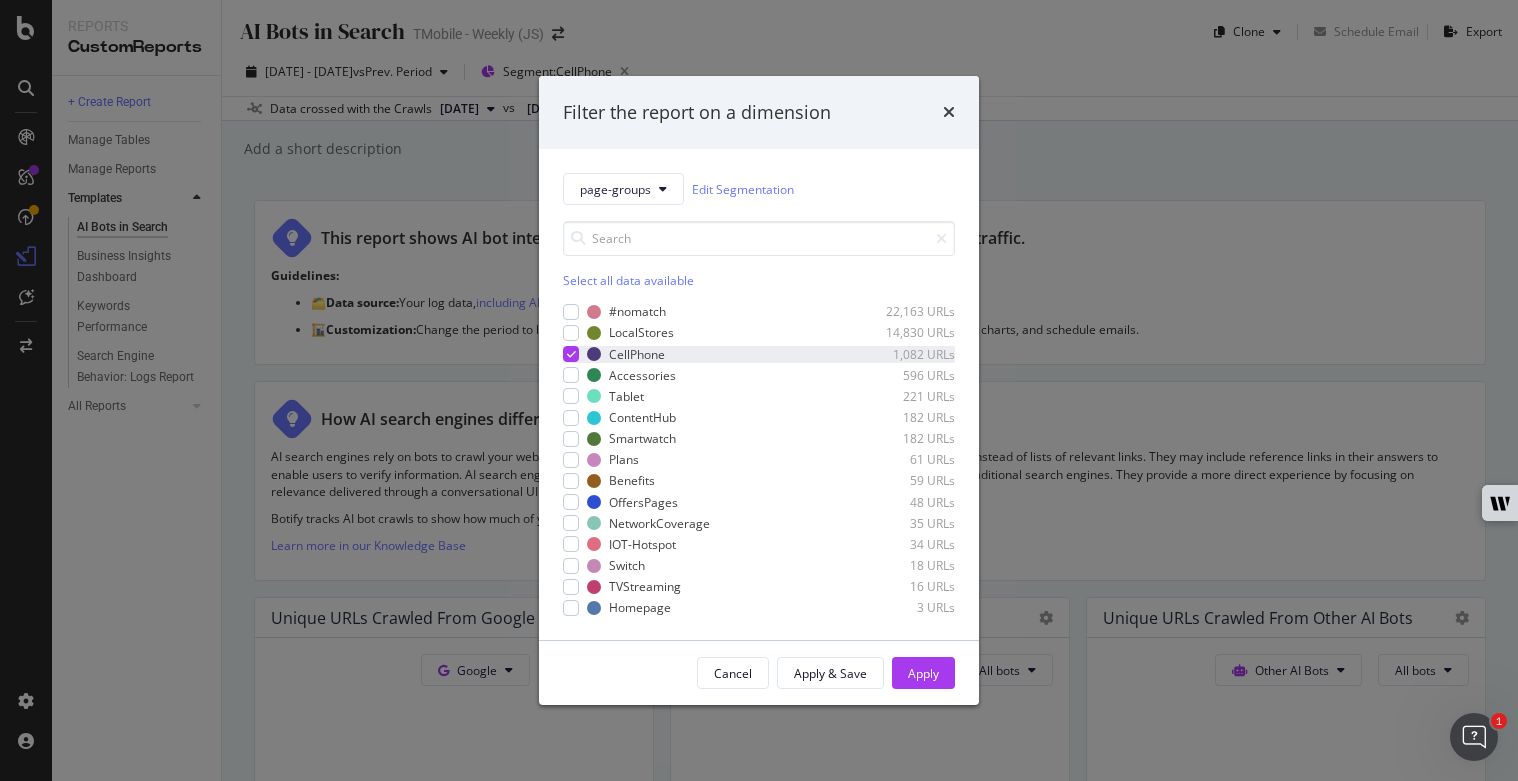 click at bounding box center [571, 354] 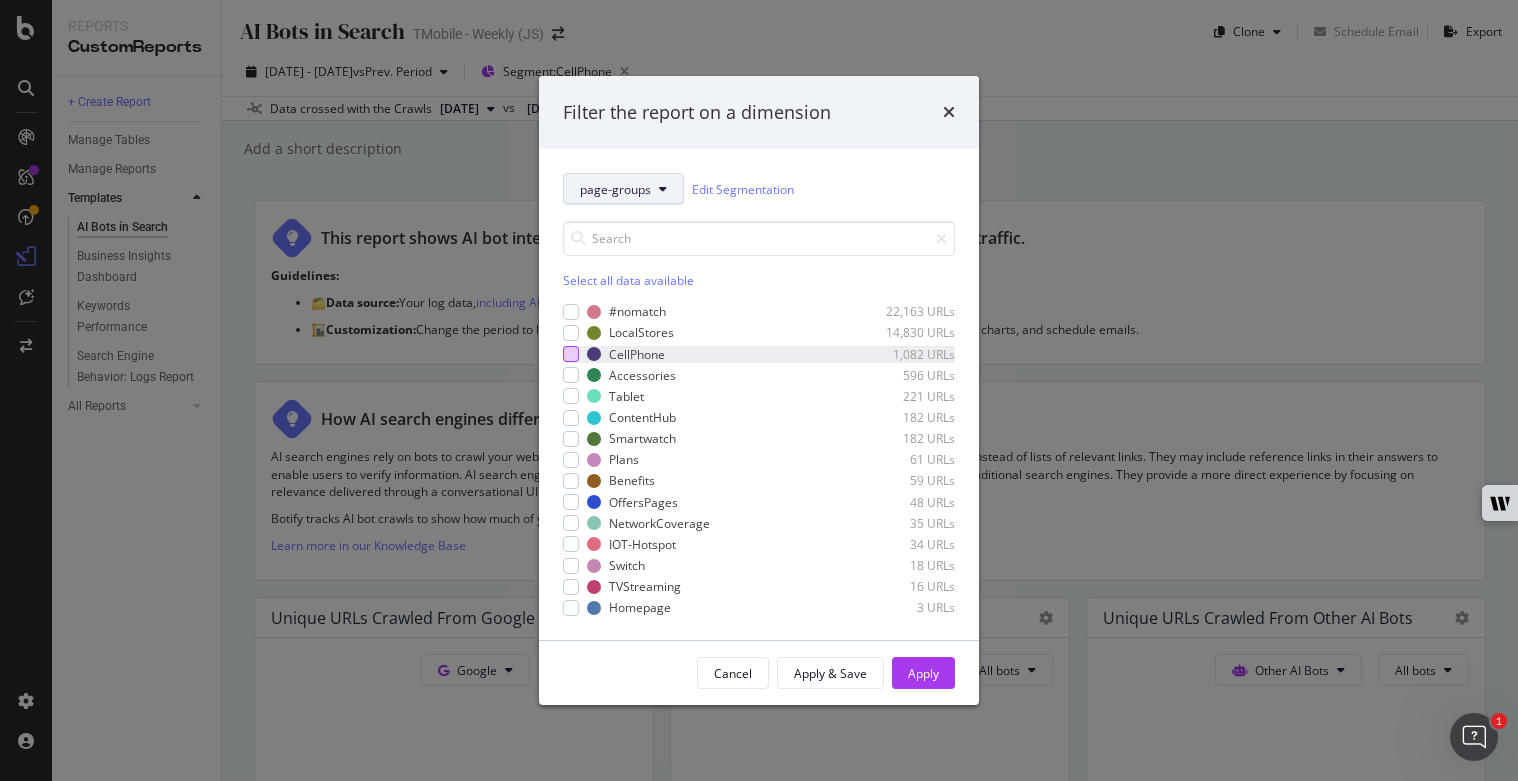 click on "page-groups" at bounding box center (623, 189) 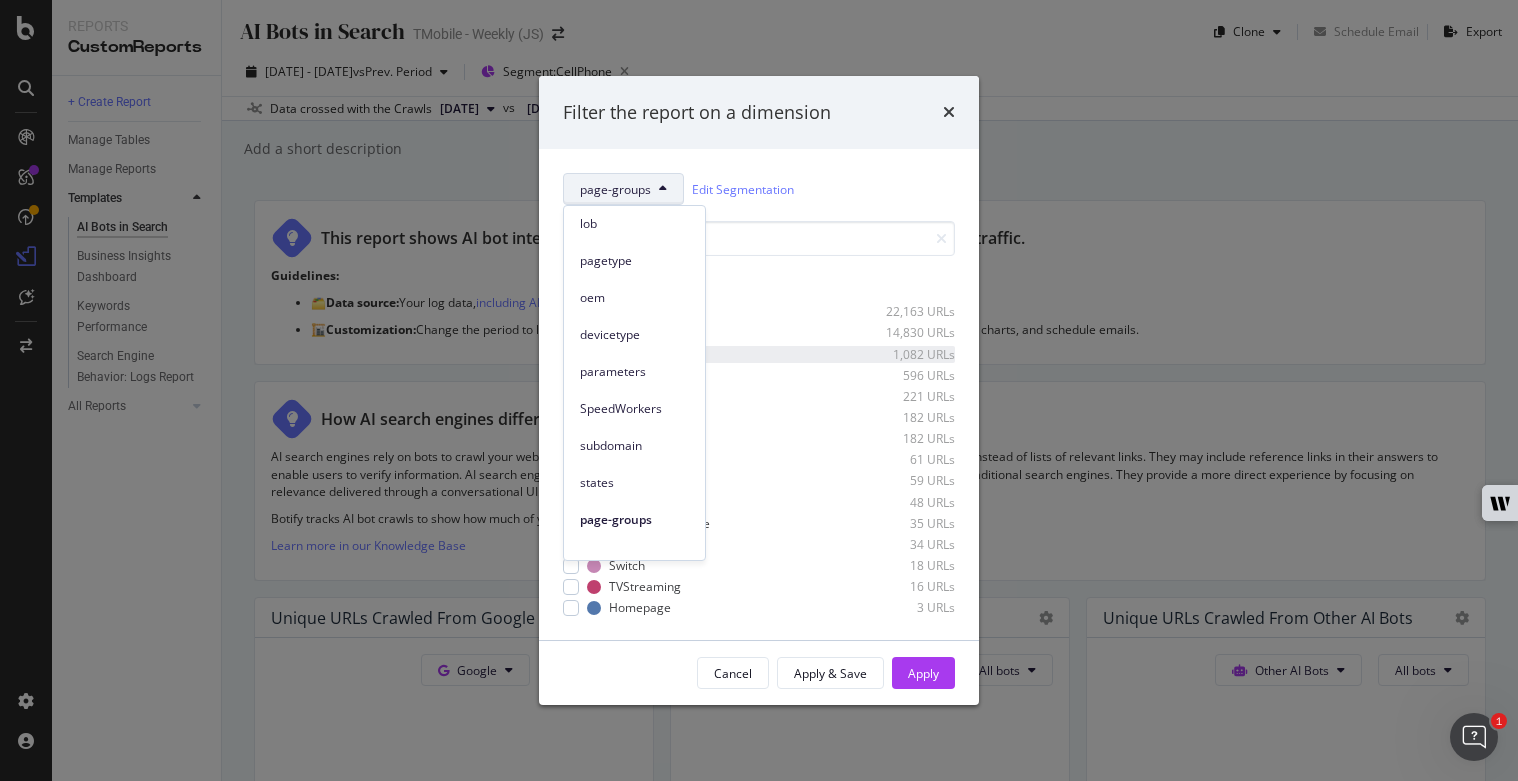 scroll, scrollTop: 56, scrollLeft: 0, axis: vertical 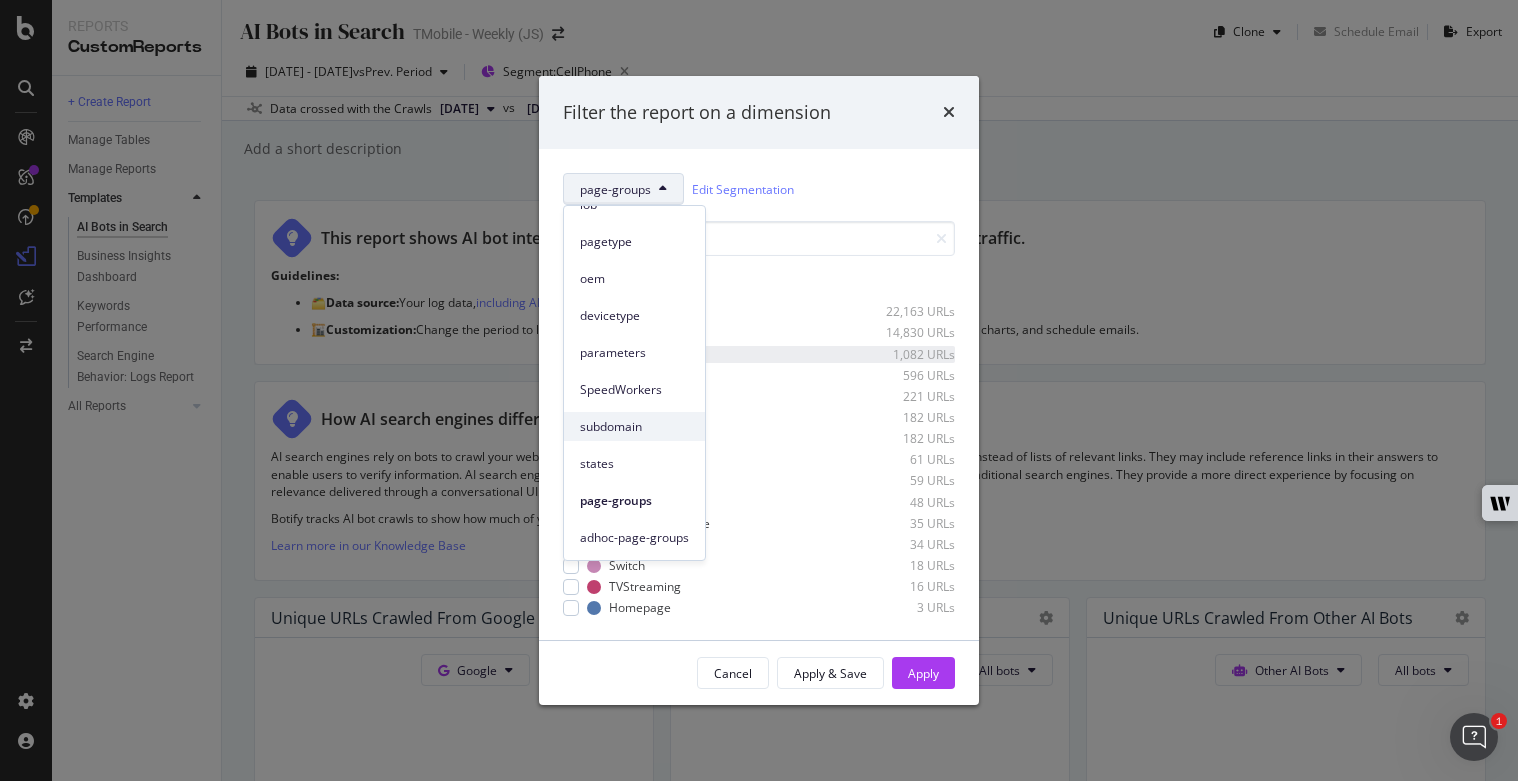 click on "subdomain" at bounding box center (634, 427) 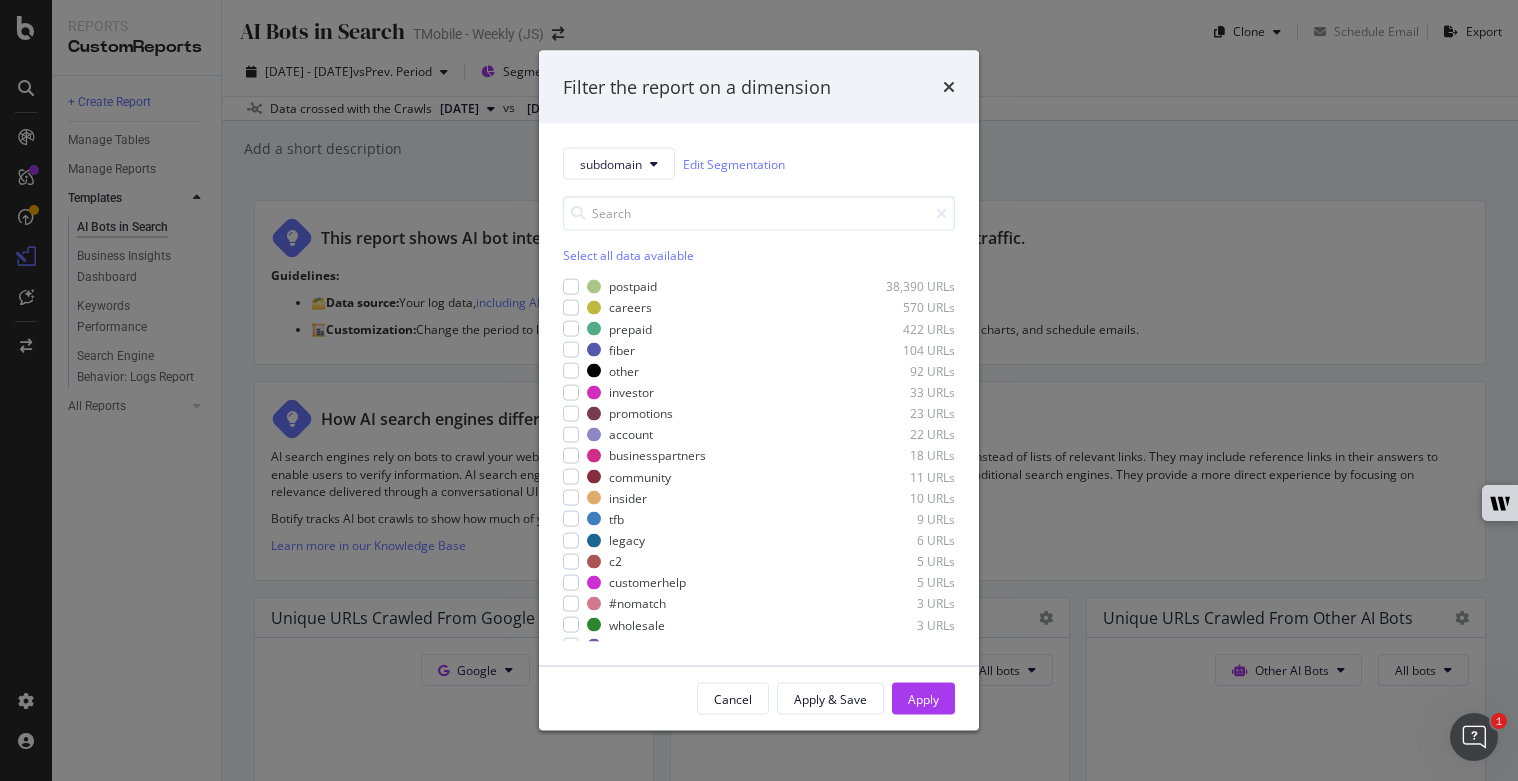 scroll, scrollTop: 76, scrollLeft: 0, axis: vertical 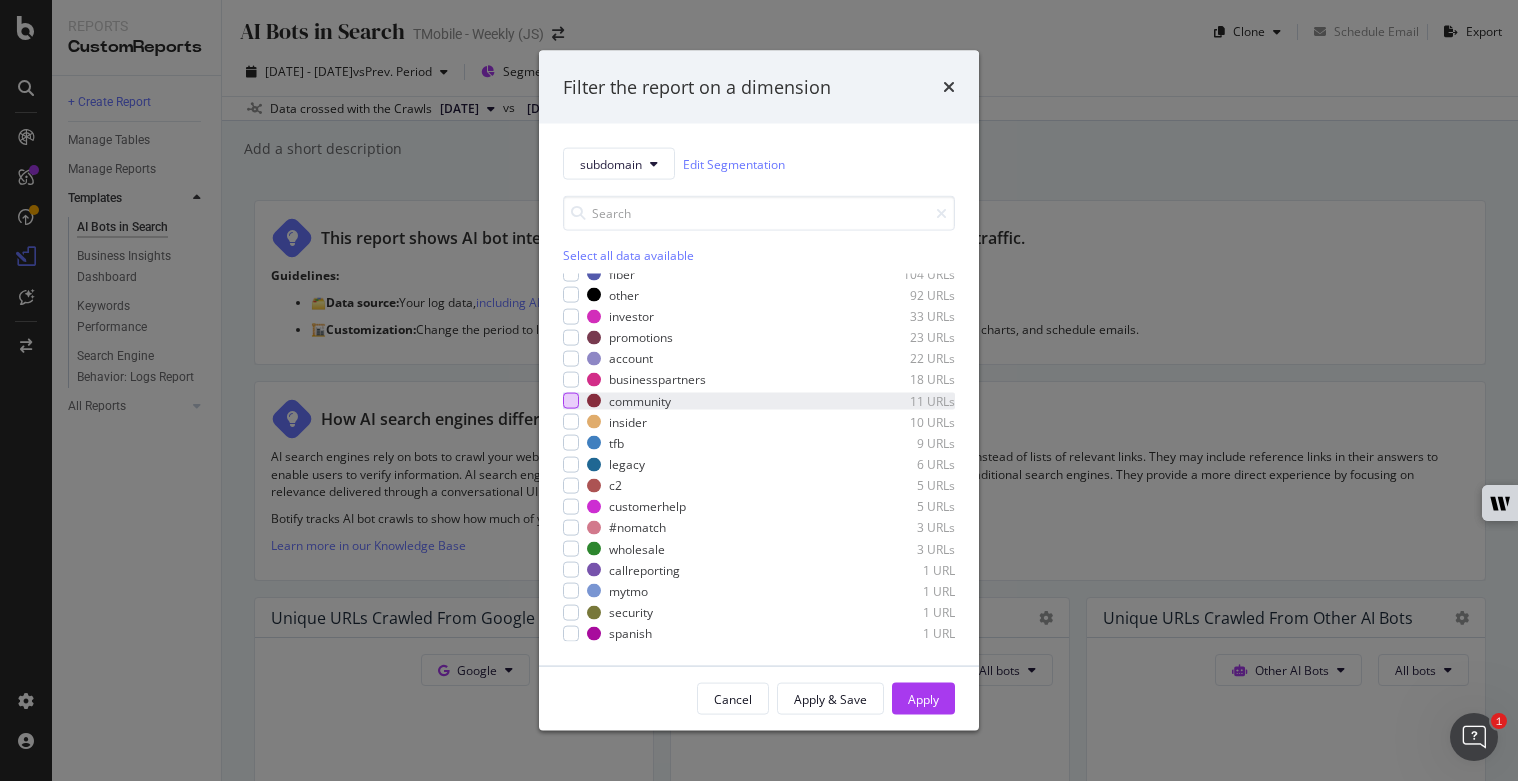 click at bounding box center [571, 401] 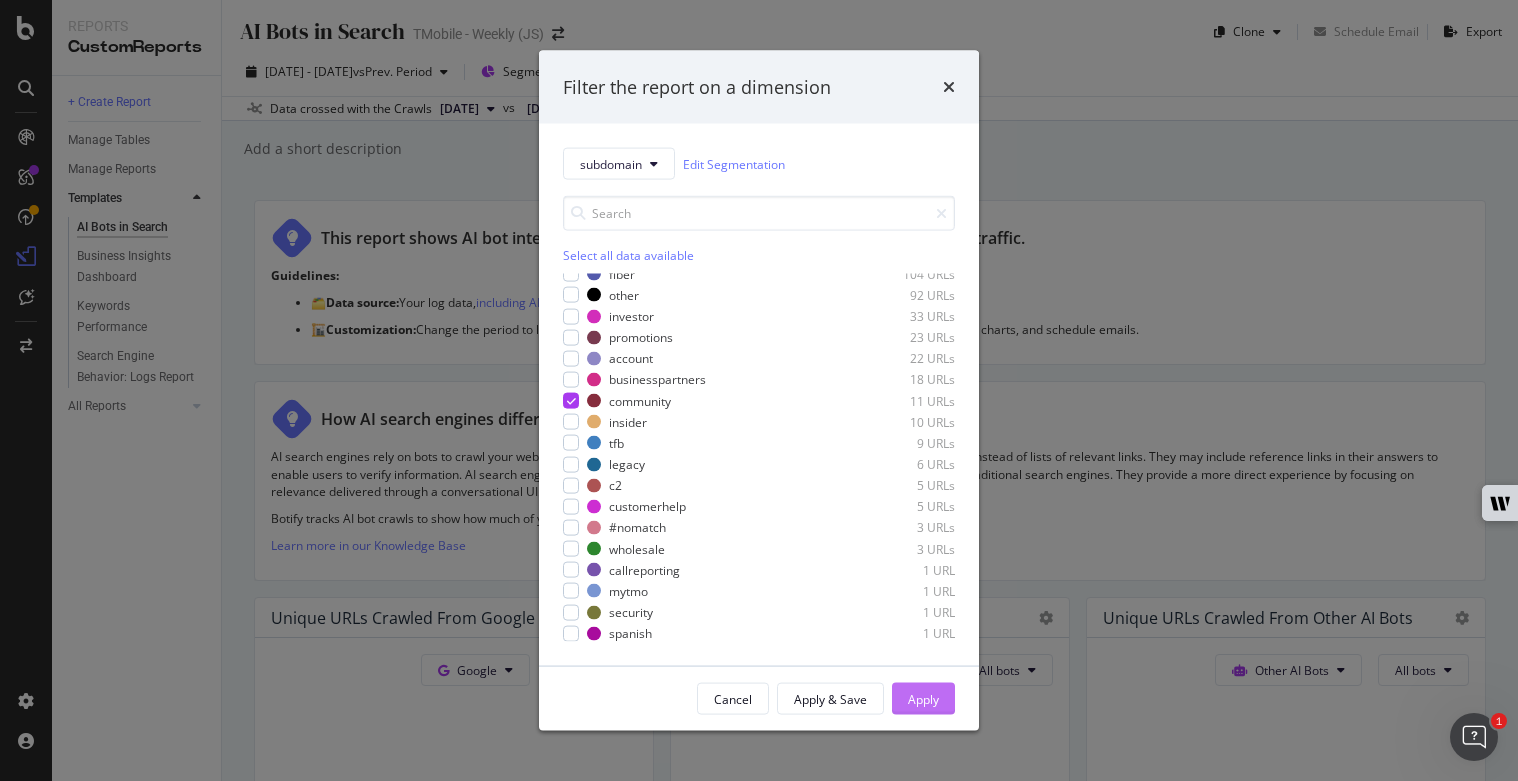 click on "Apply" at bounding box center [923, 698] 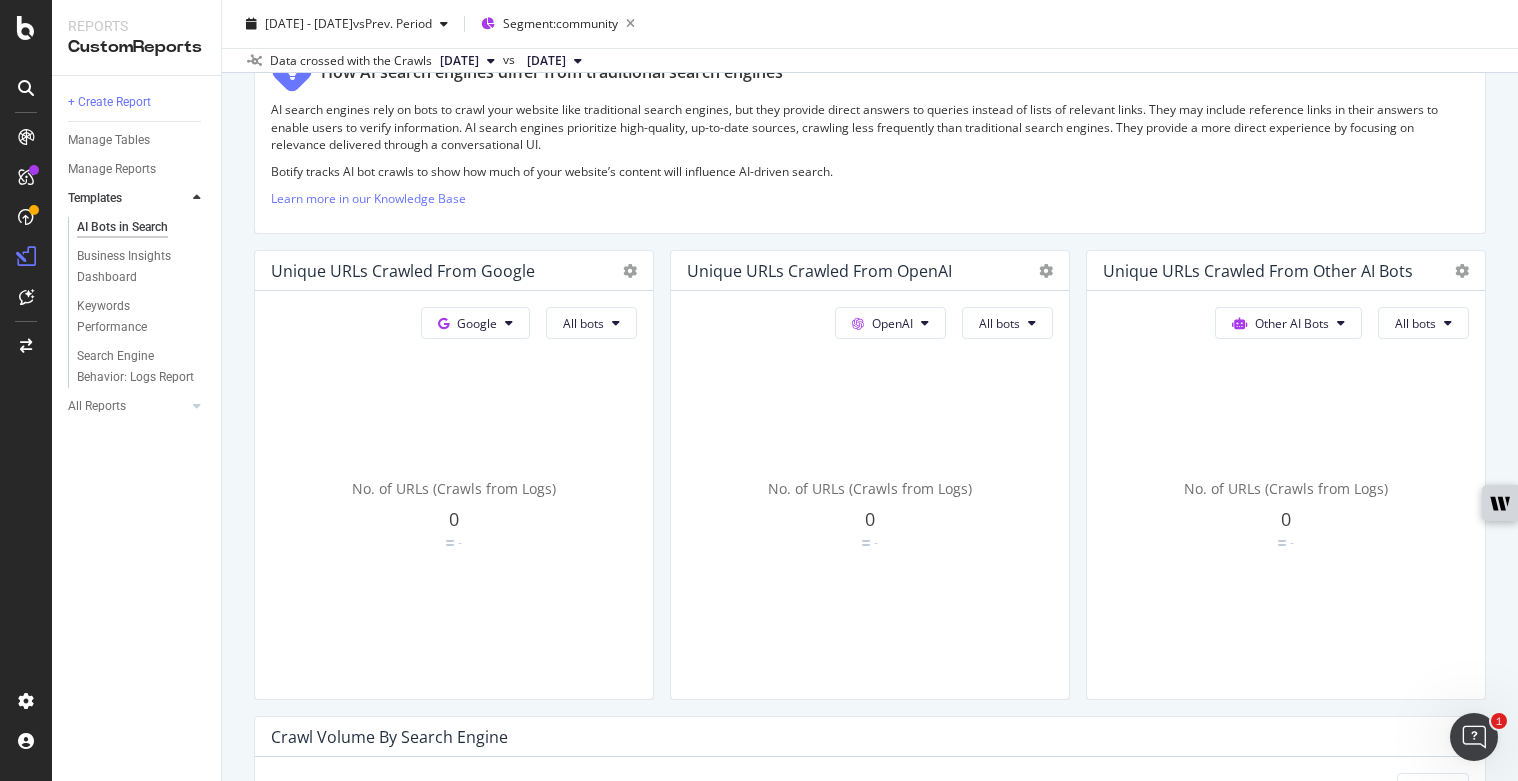 scroll, scrollTop: 0, scrollLeft: 0, axis: both 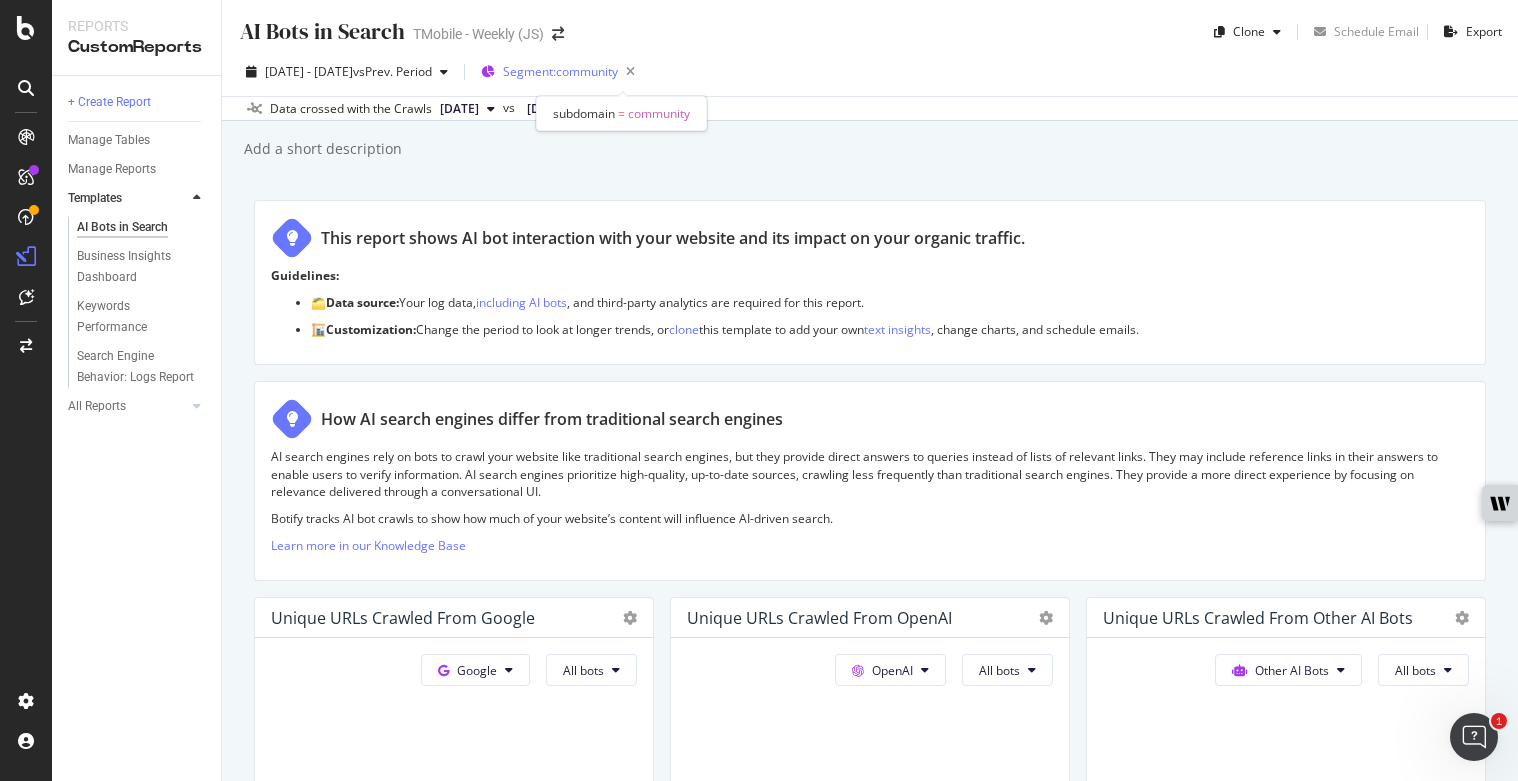 click on "Segment:  community" at bounding box center (560, 71) 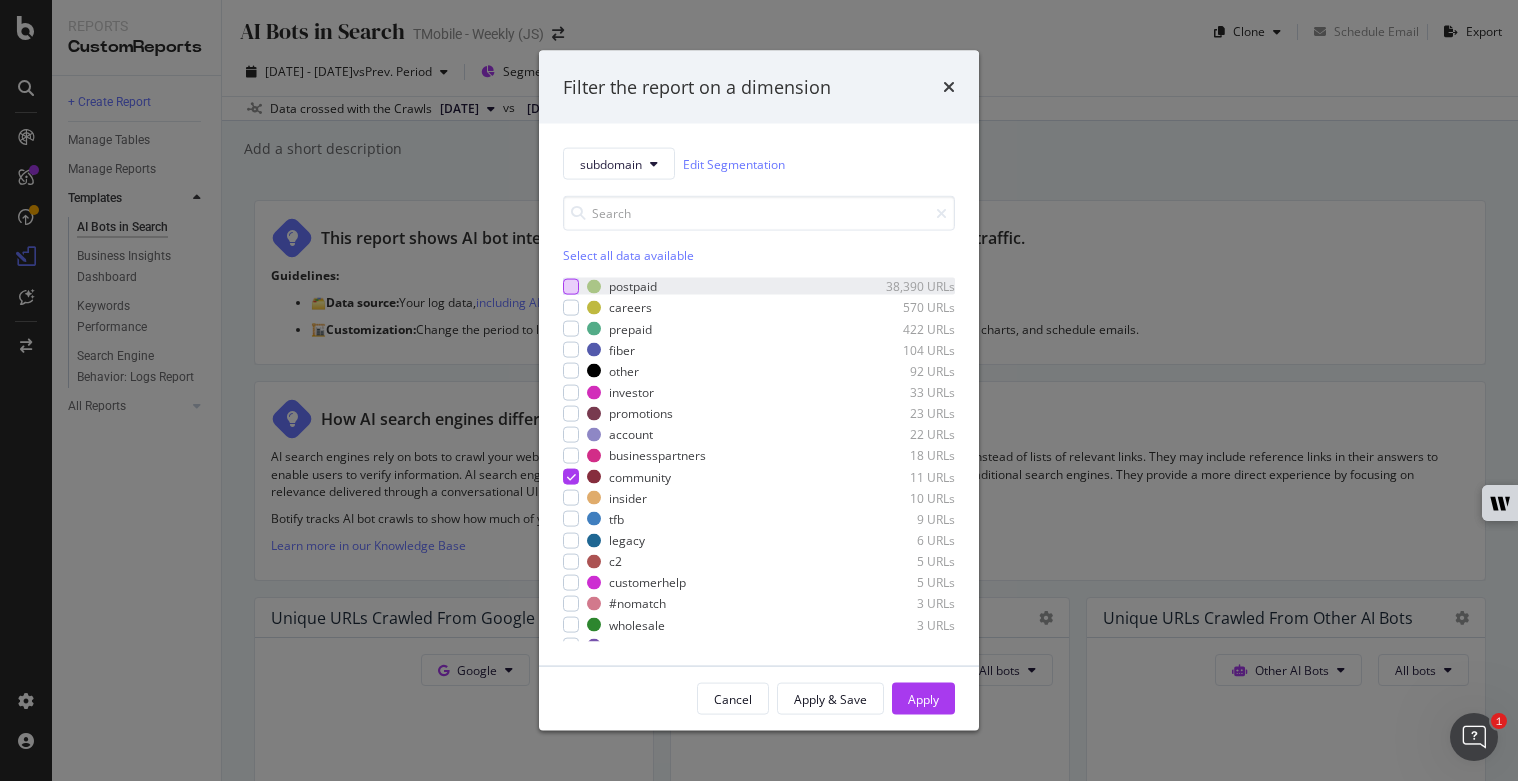 click at bounding box center (571, 286) 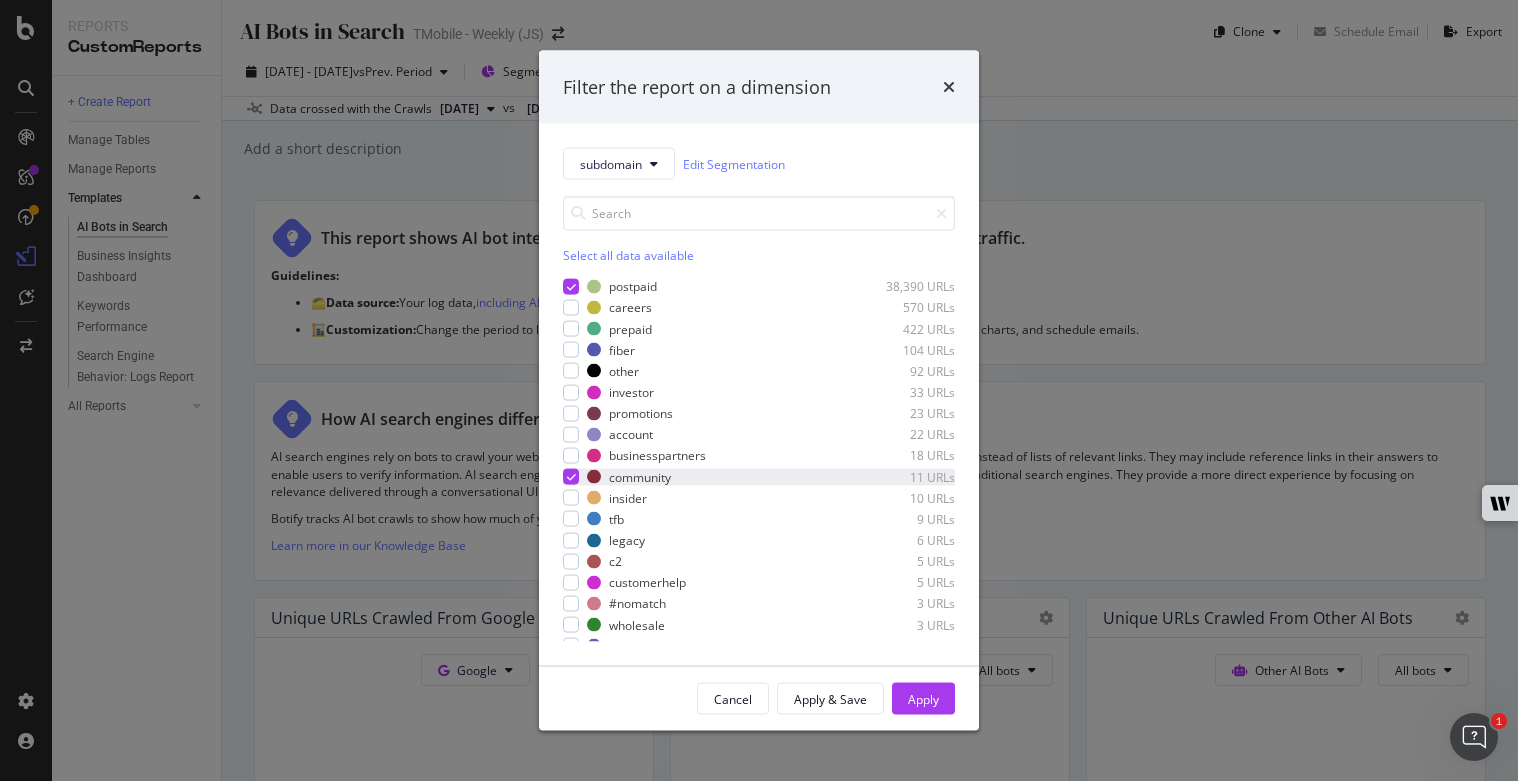 click at bounding box center (571, 477) 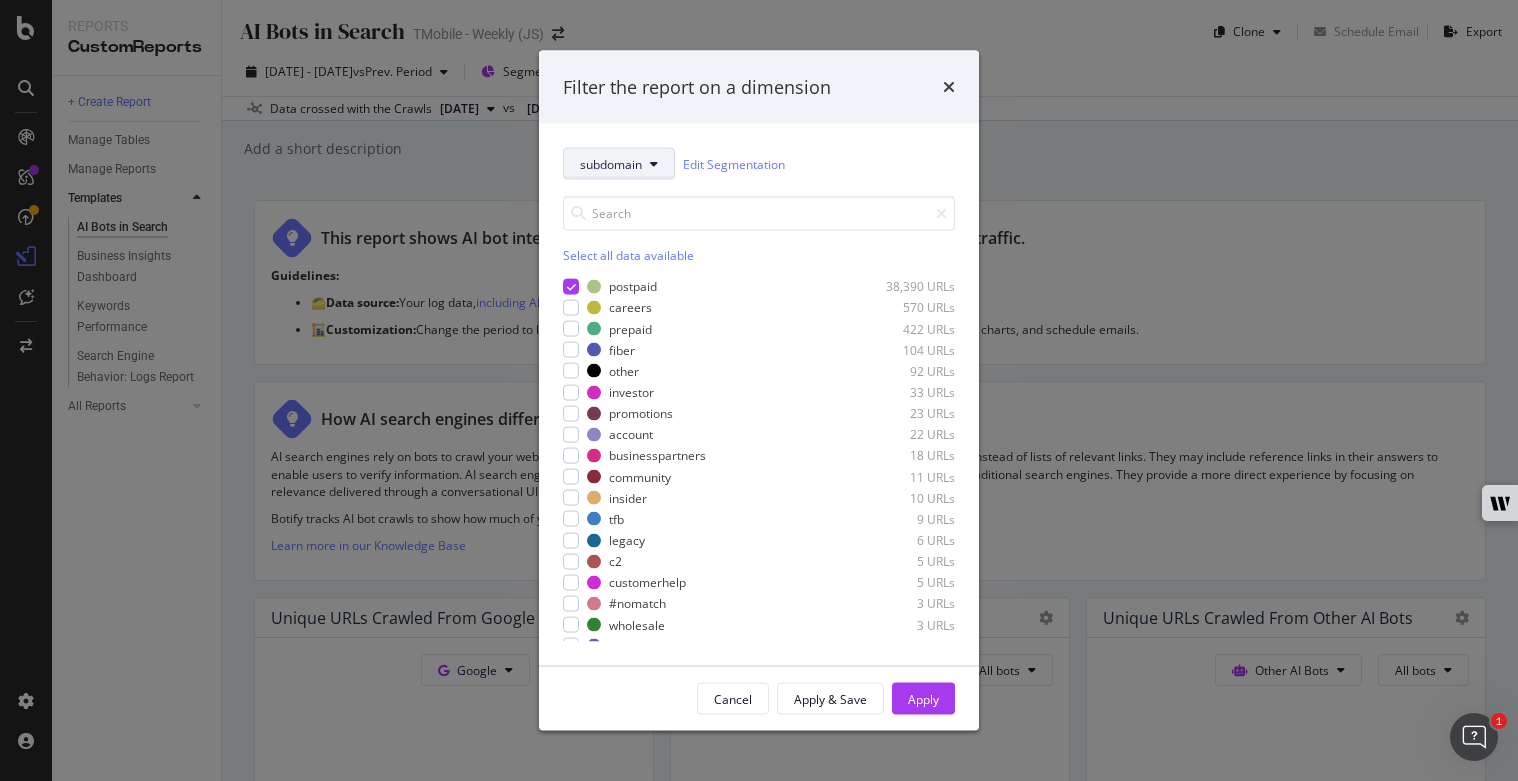 click at bounding box center [654, 164] 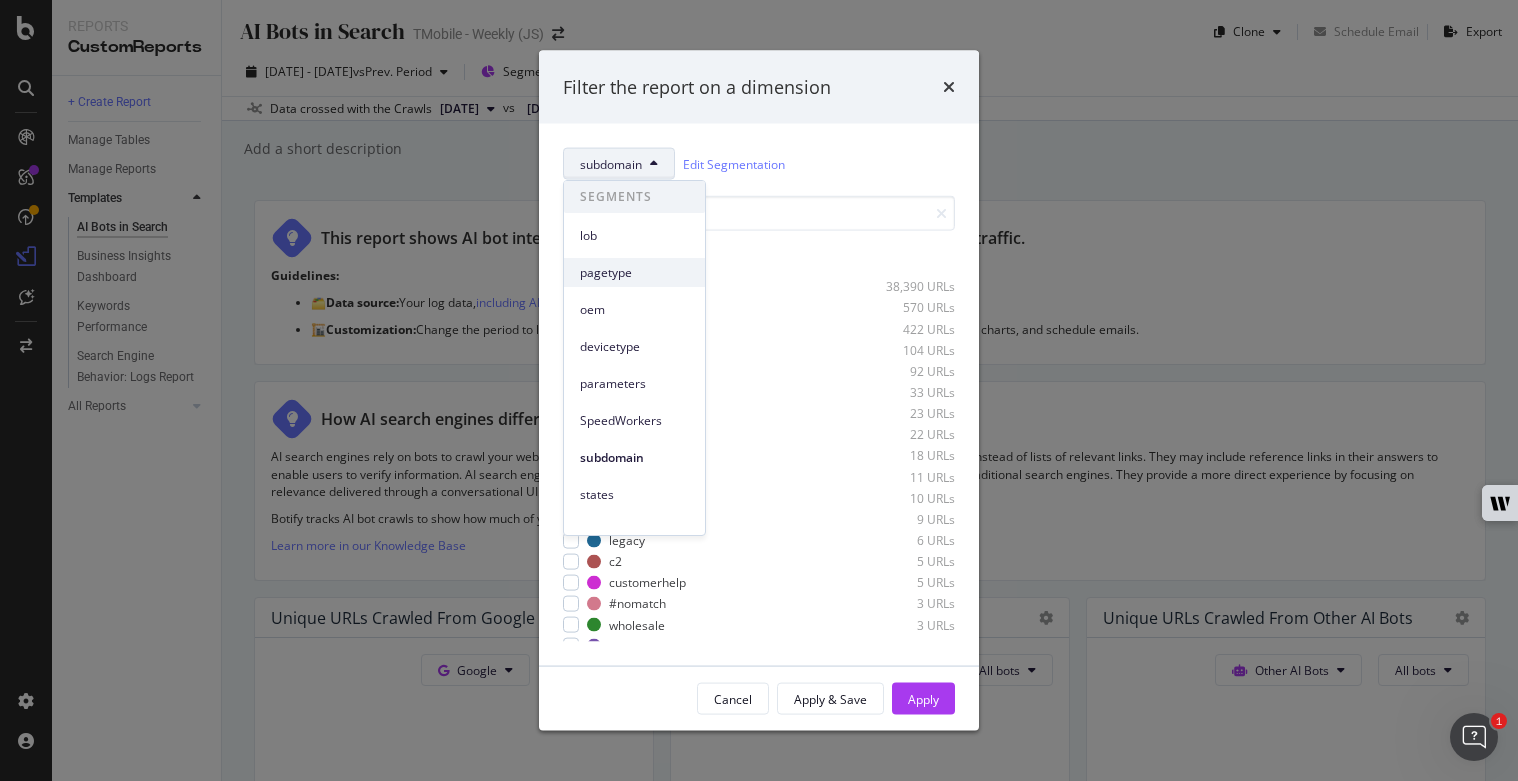 click on "pagetype" at bounding box center (634, 273) 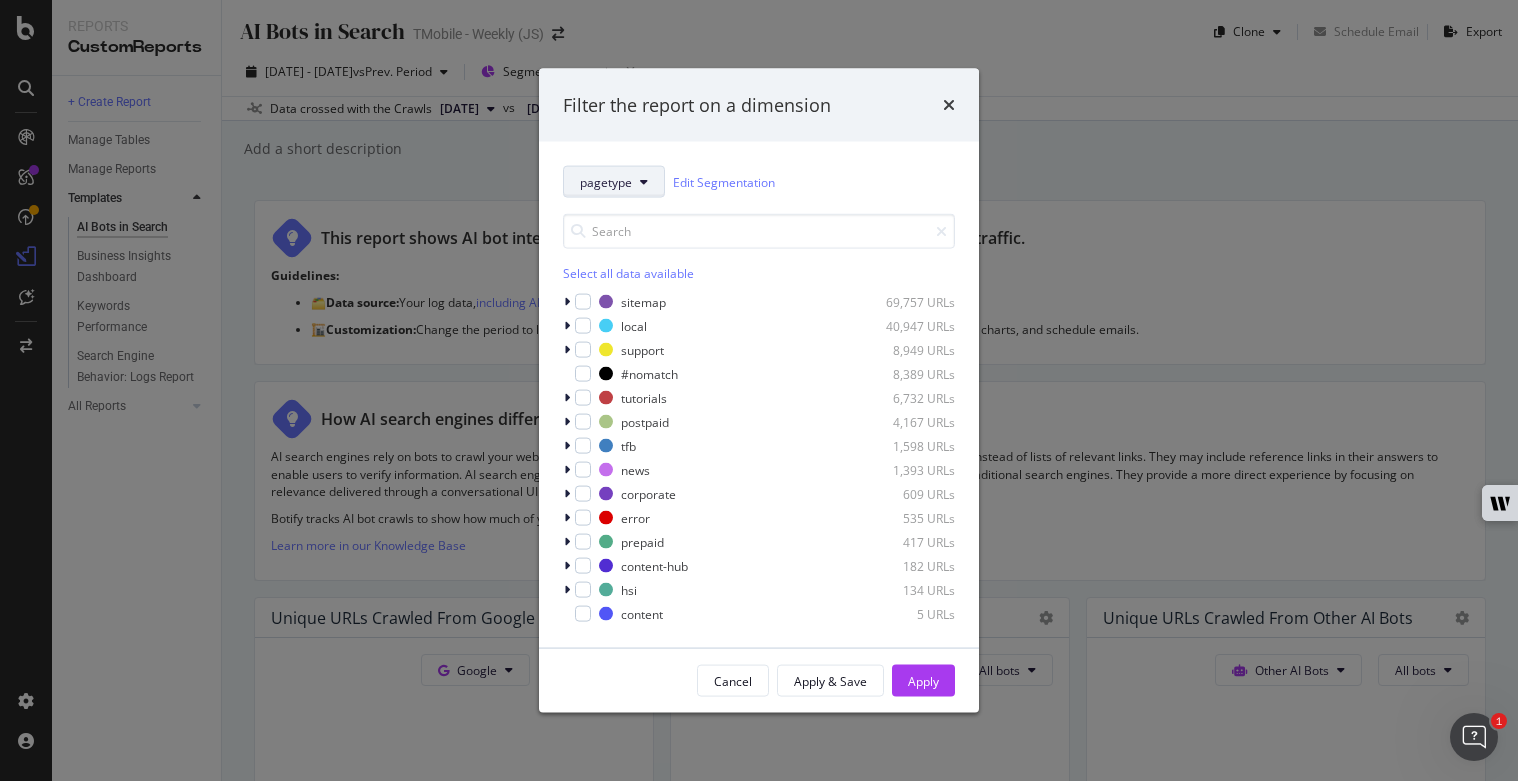 click on "pagetype" at bounding box center (614, 182) 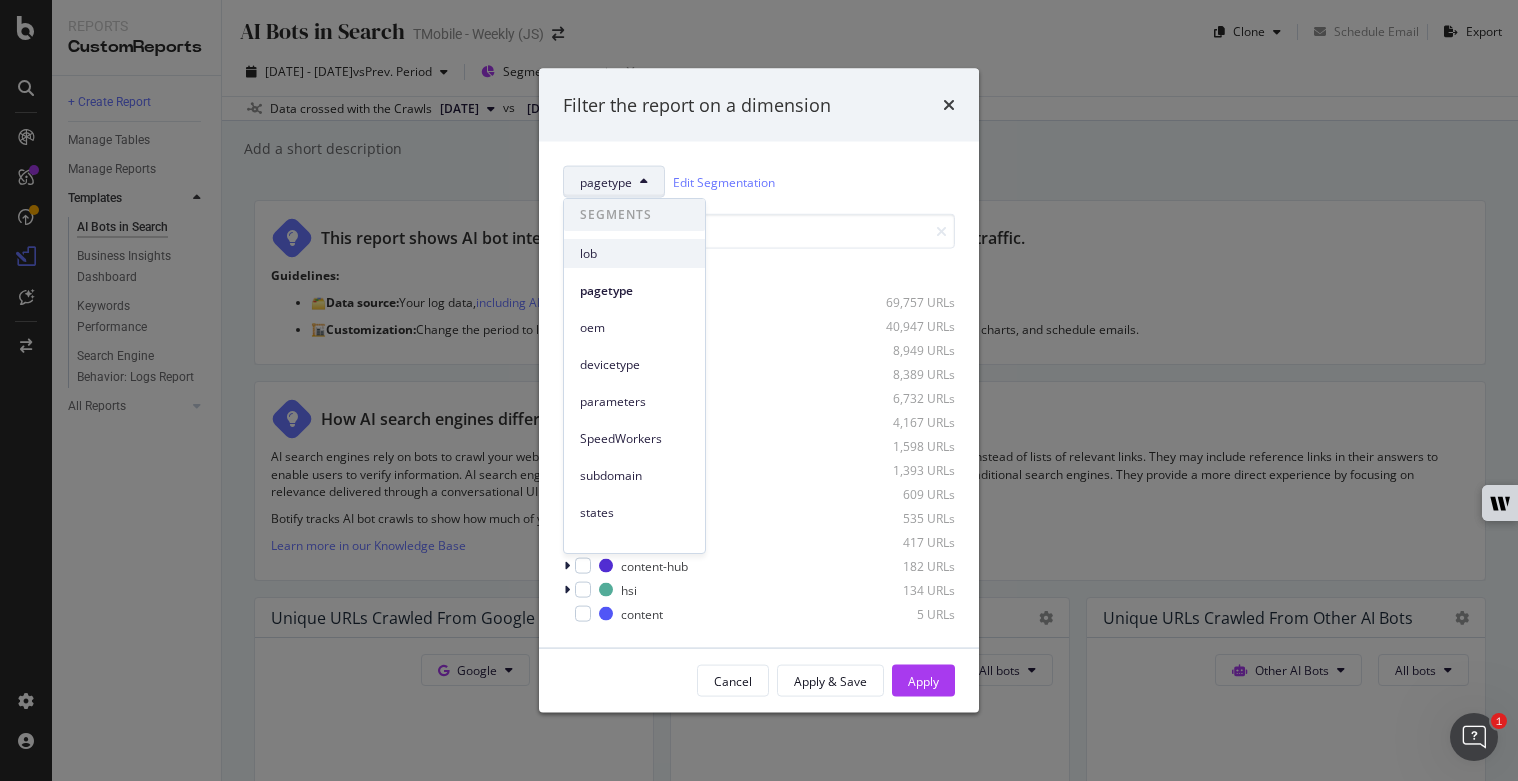 click on "lob" at bounding box center [634, 254] 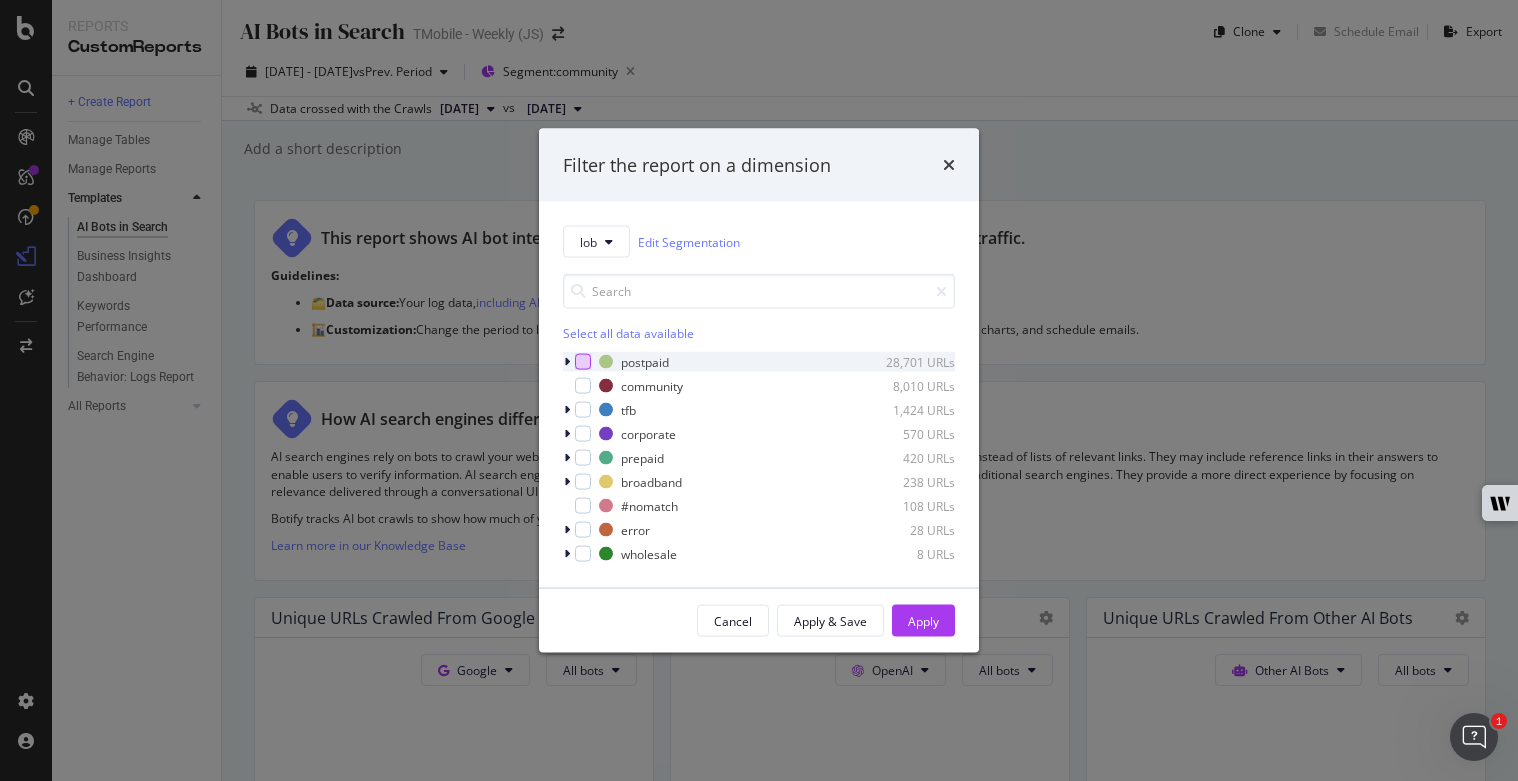 click at bounding box center (583, 362) 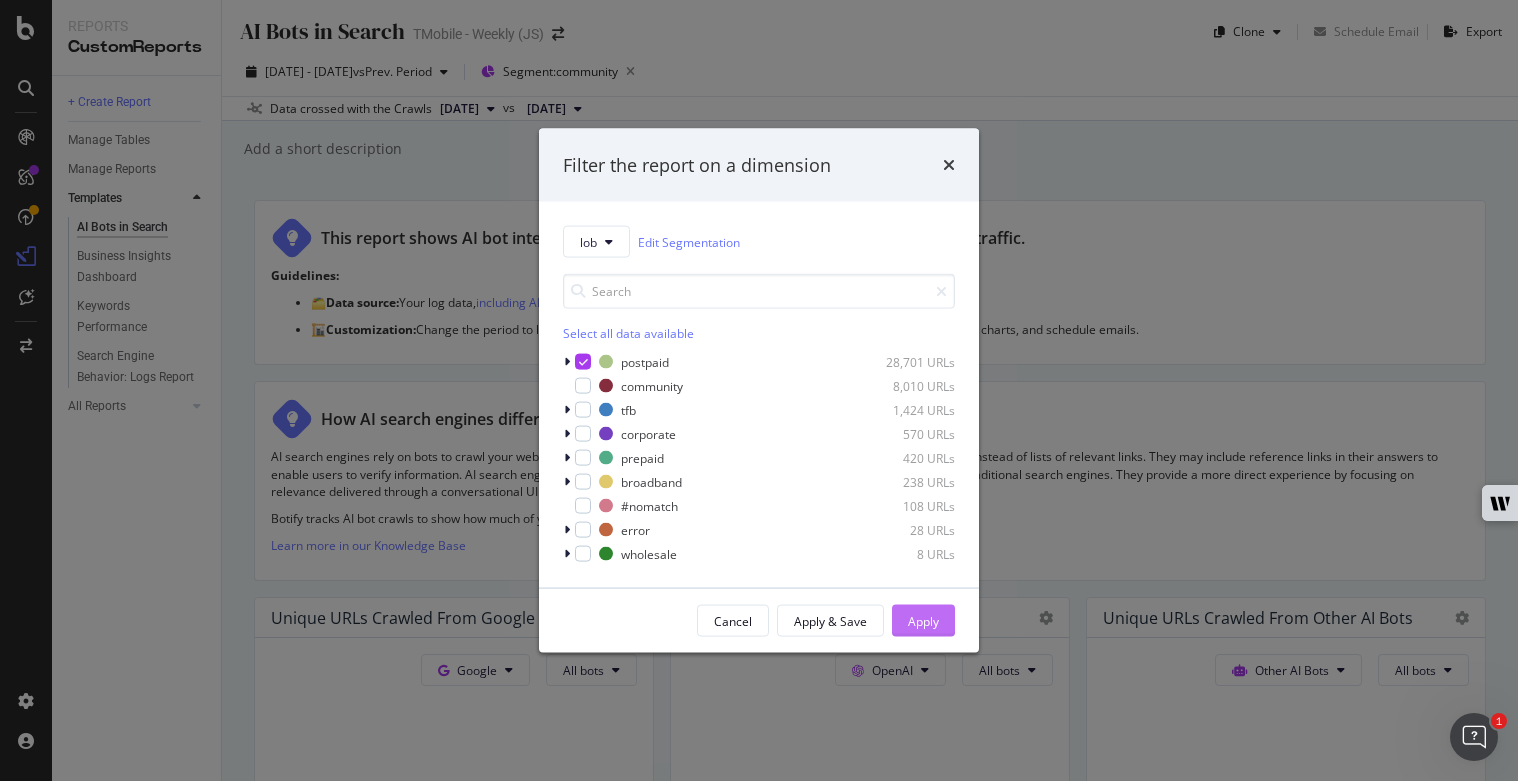 click on "Apply" at bounding box center (923, 621) 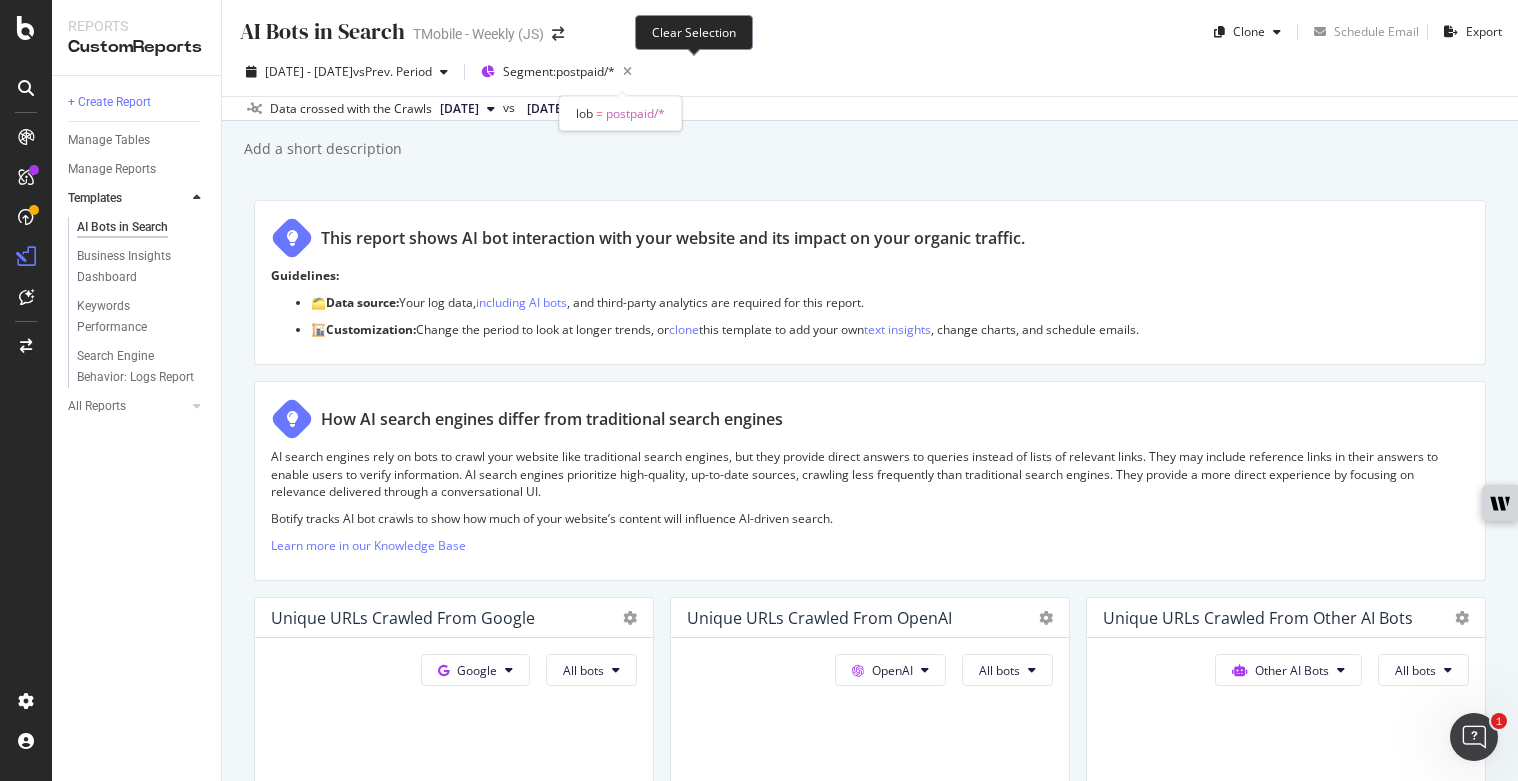 drag, startPoint x: 701, startPoint y: 67, endPoint x: 693, endPoint y: 74, distance: 10.630146 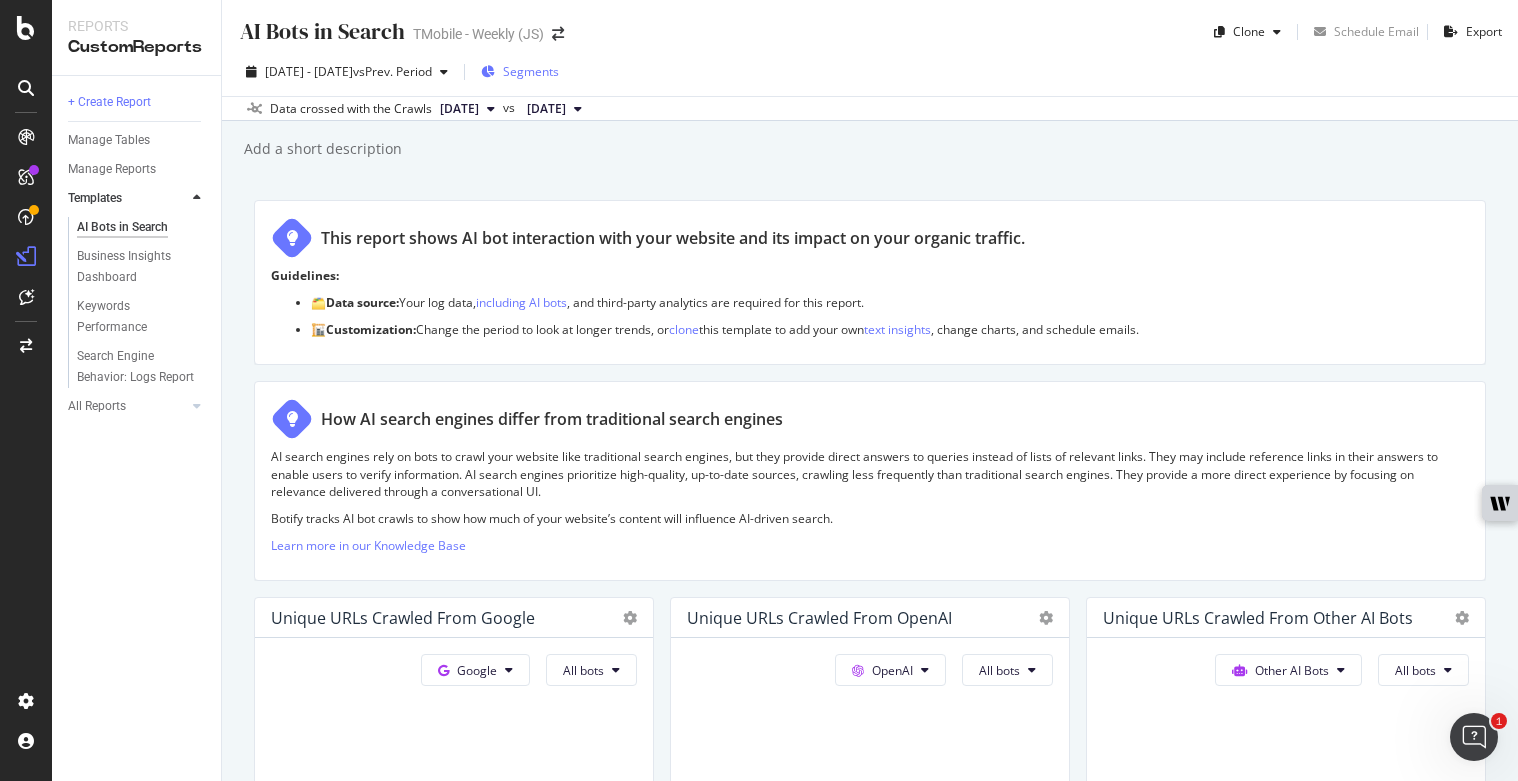 click on "Segments" at bounding box center (531, 71) 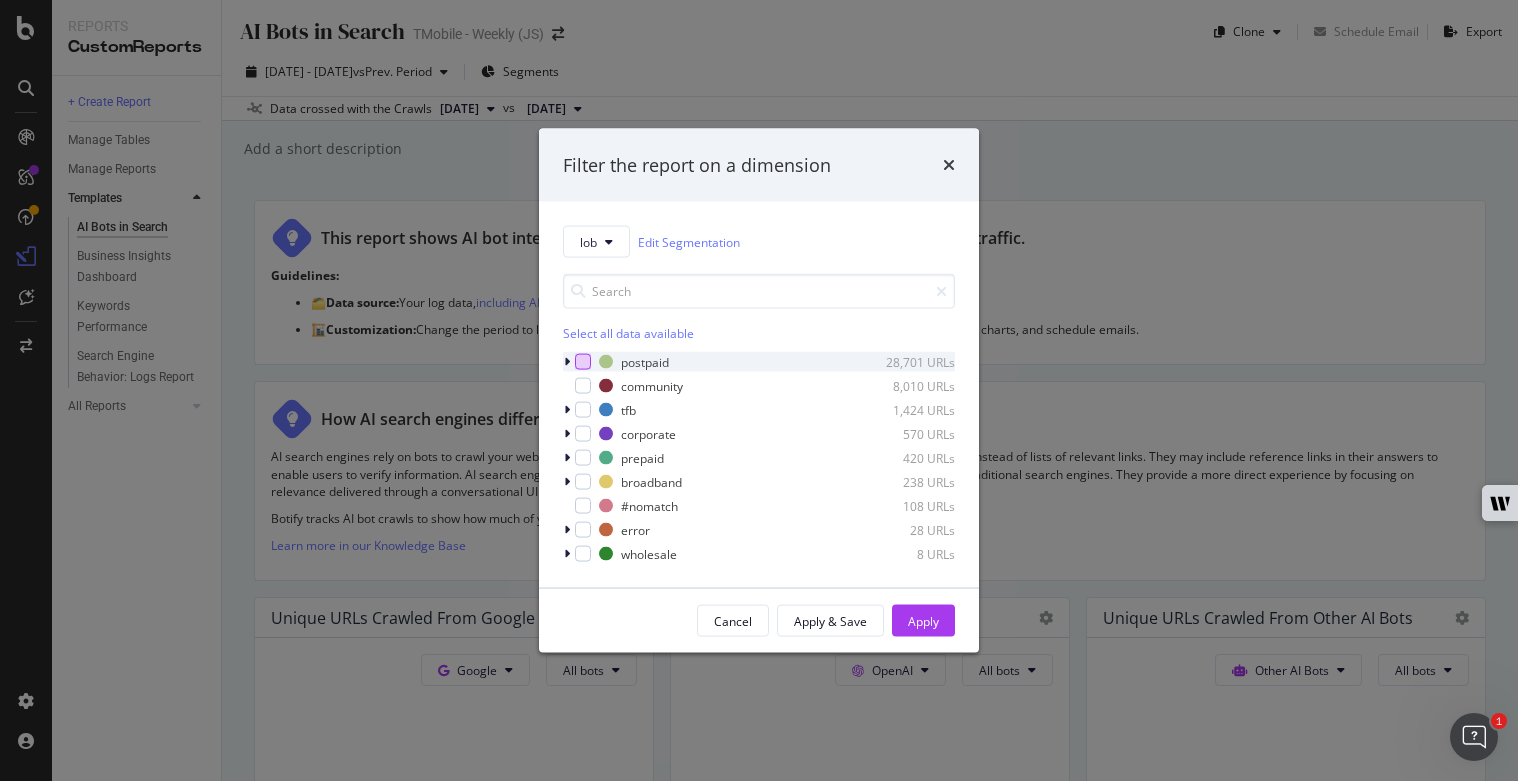 click at bounding box center [583, 362] 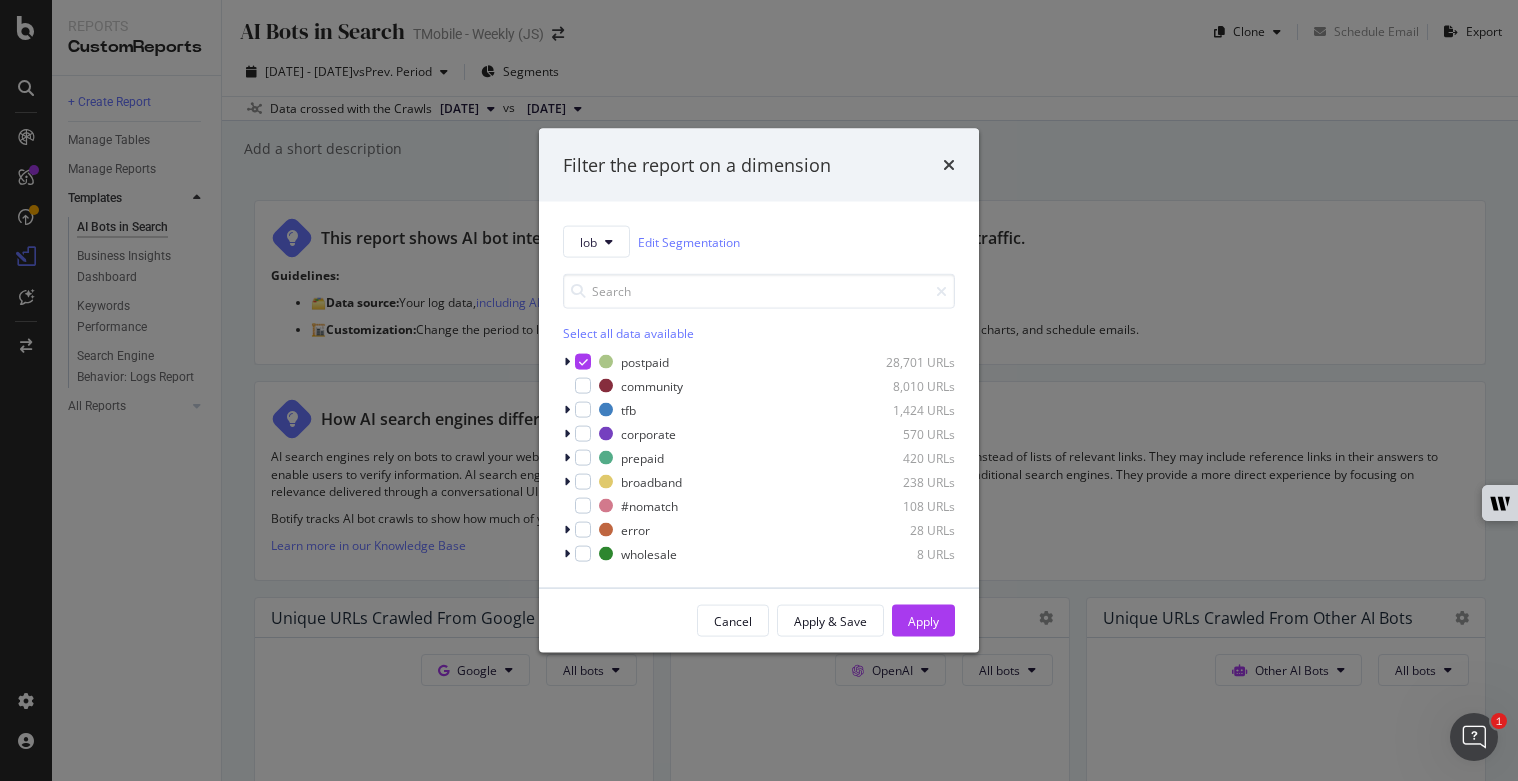 drag, startPoint x: 924, startPoint y: 619, endPoint x: 226, endPoint y: 30, distance: 913.30444 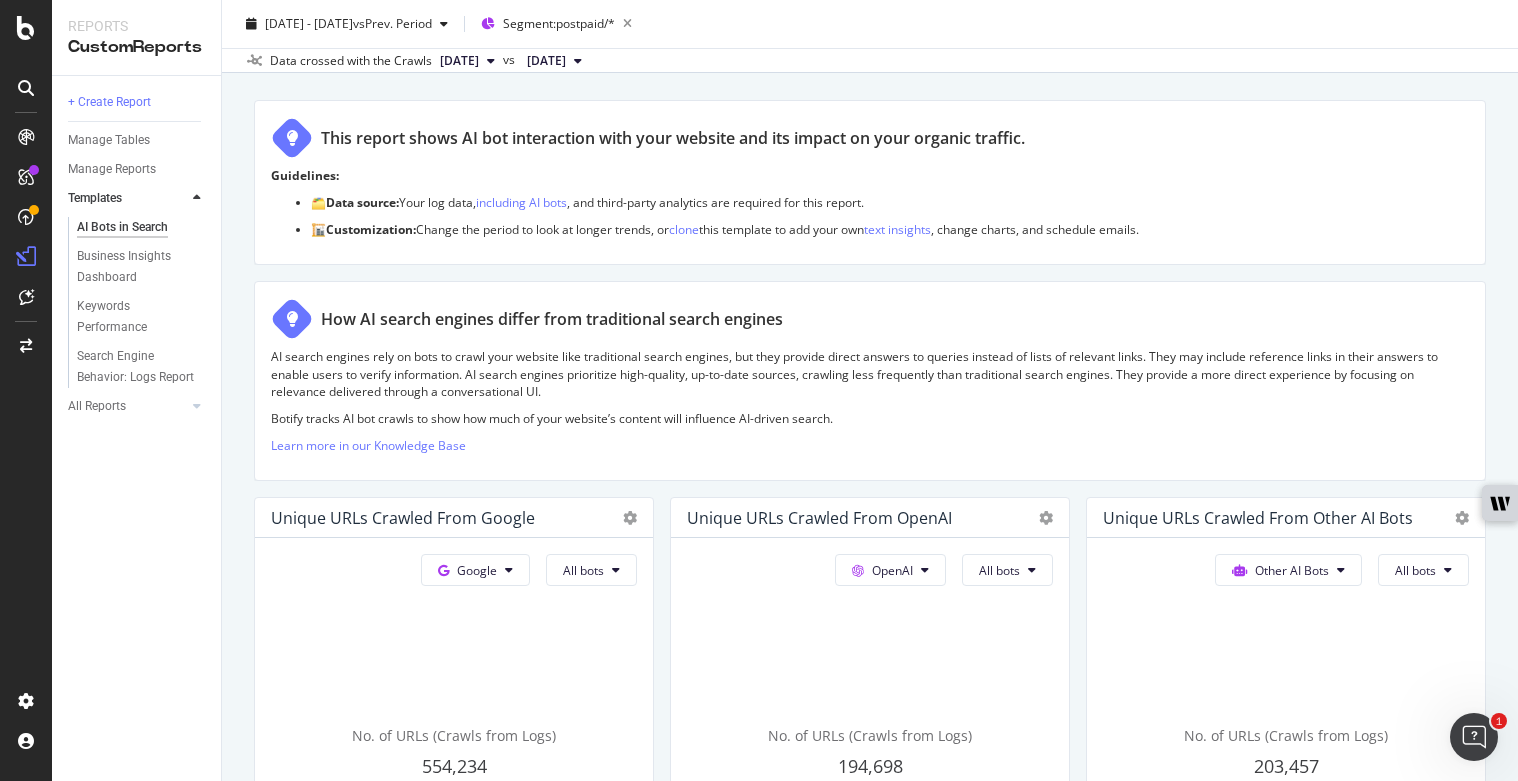 scroll, scrollTop: 0, scrollLeft: 0, axis: both 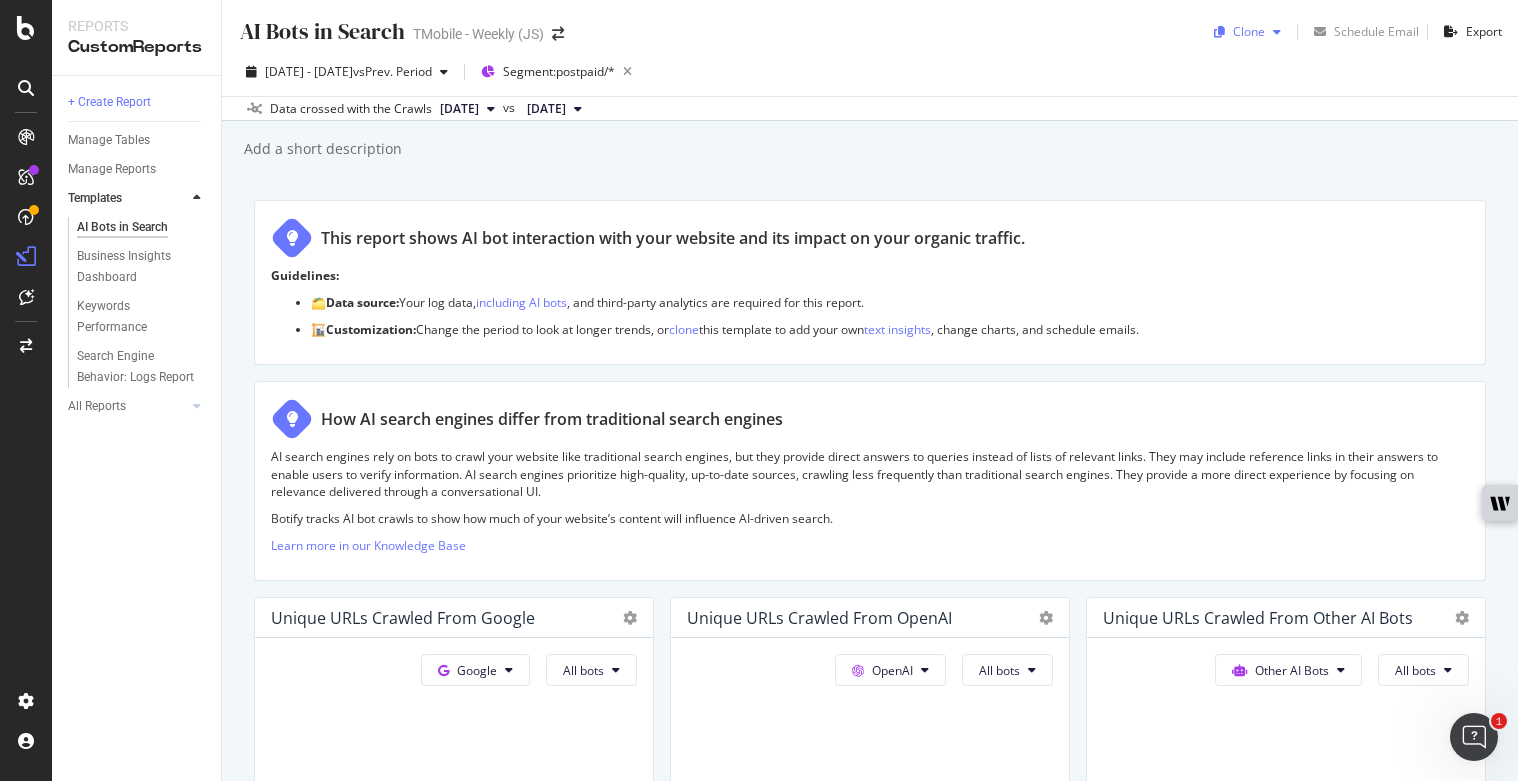 click on "Clone" at bounding box center [1247, 32] 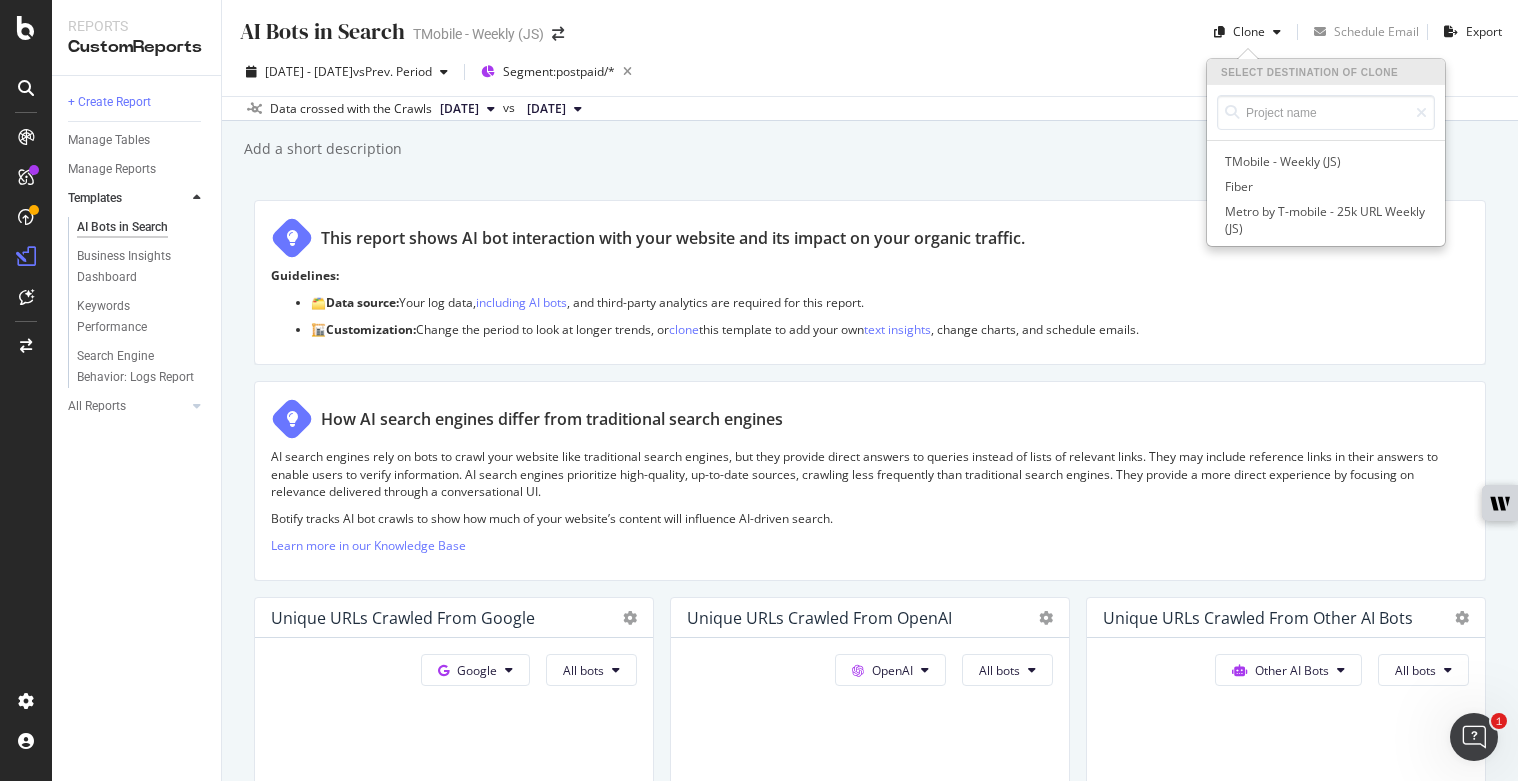 drag, startPoint x: 1083, startPoint y: 73, endPoint x: 1208, endPoint y: 59, distance: 125.781555 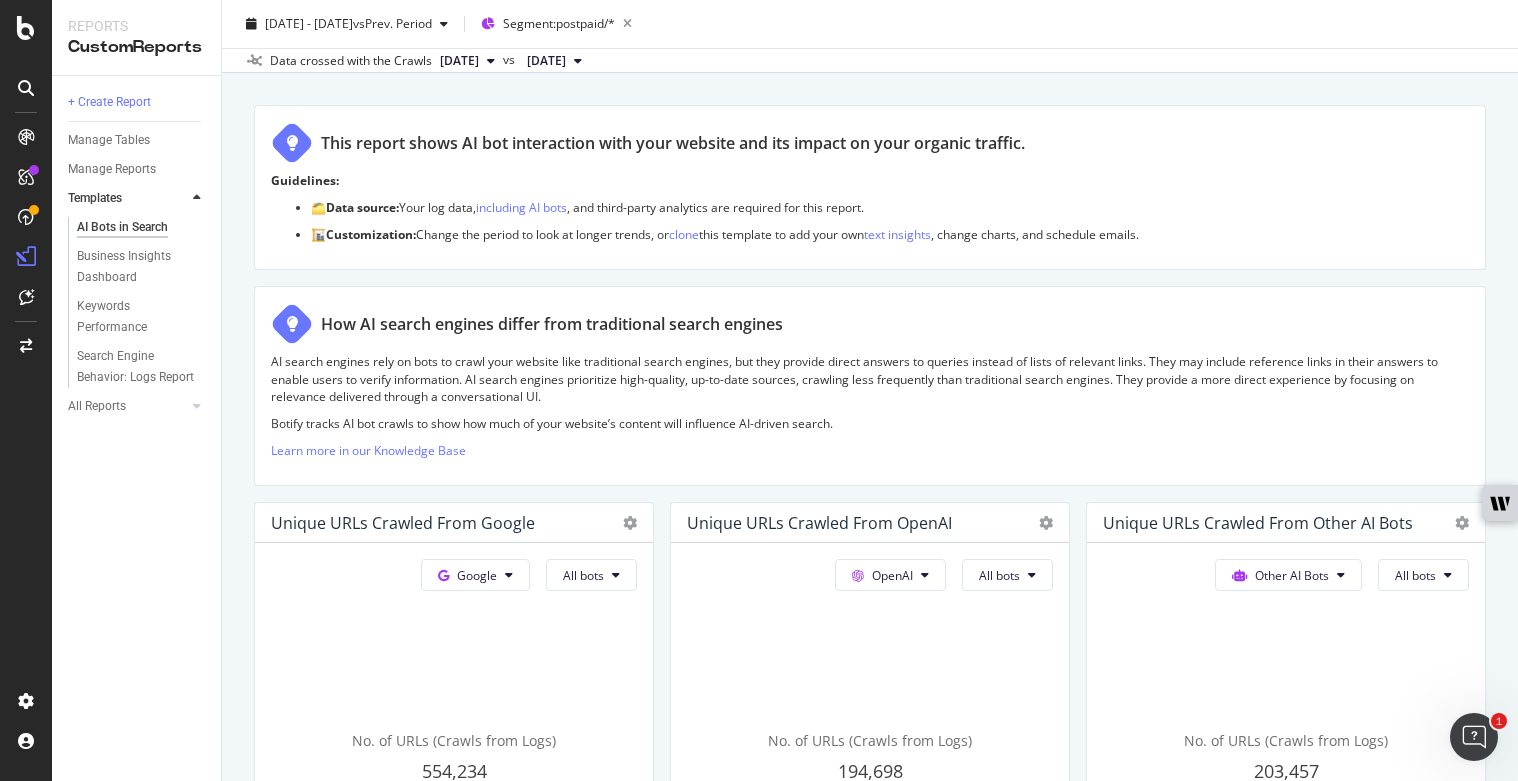 scroll, scrollTop: 0, scrollLeft: 0, axis: both 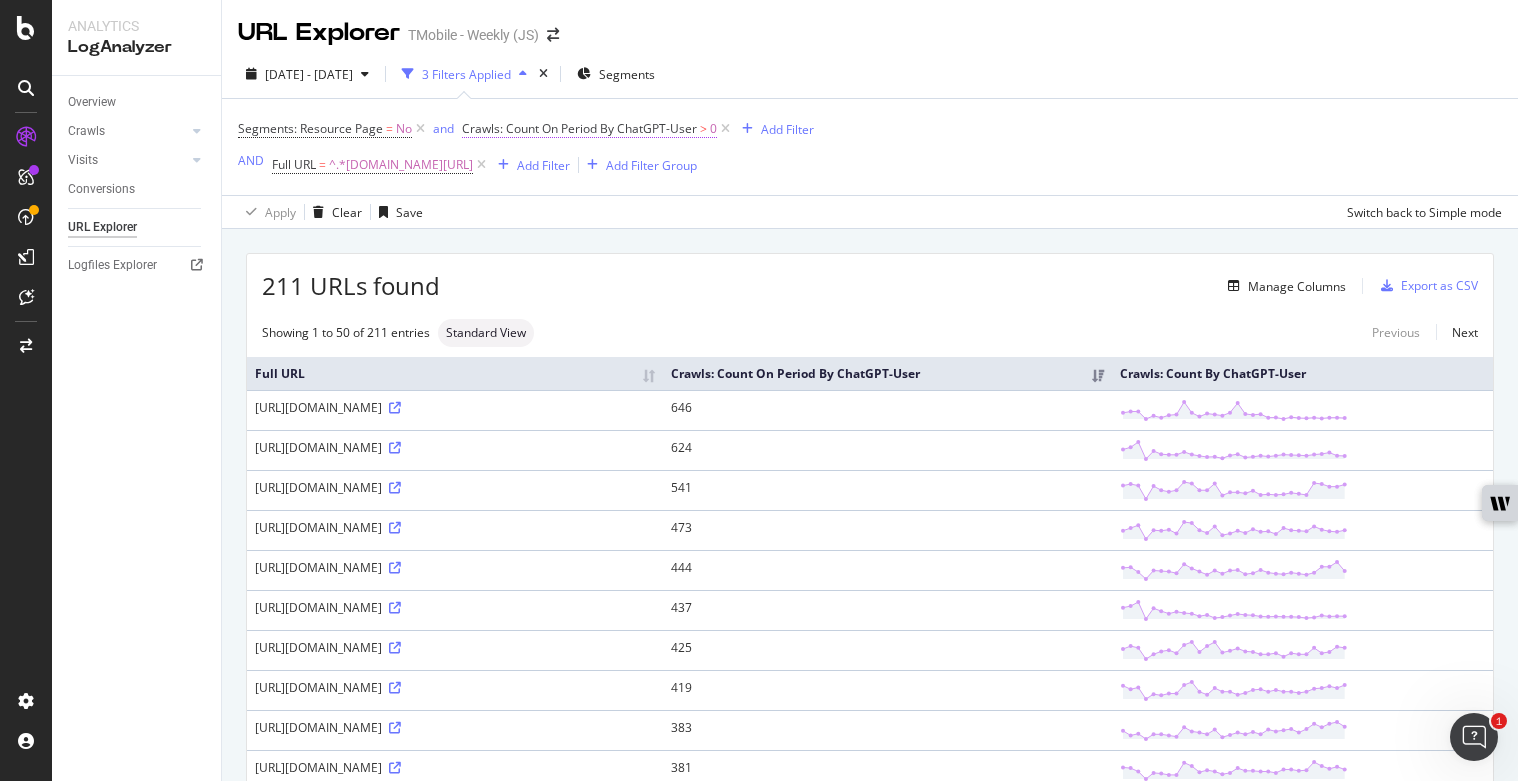 click on "Crawls: Count On Period By ChatGPT-User" at bounding box center [579, 128] 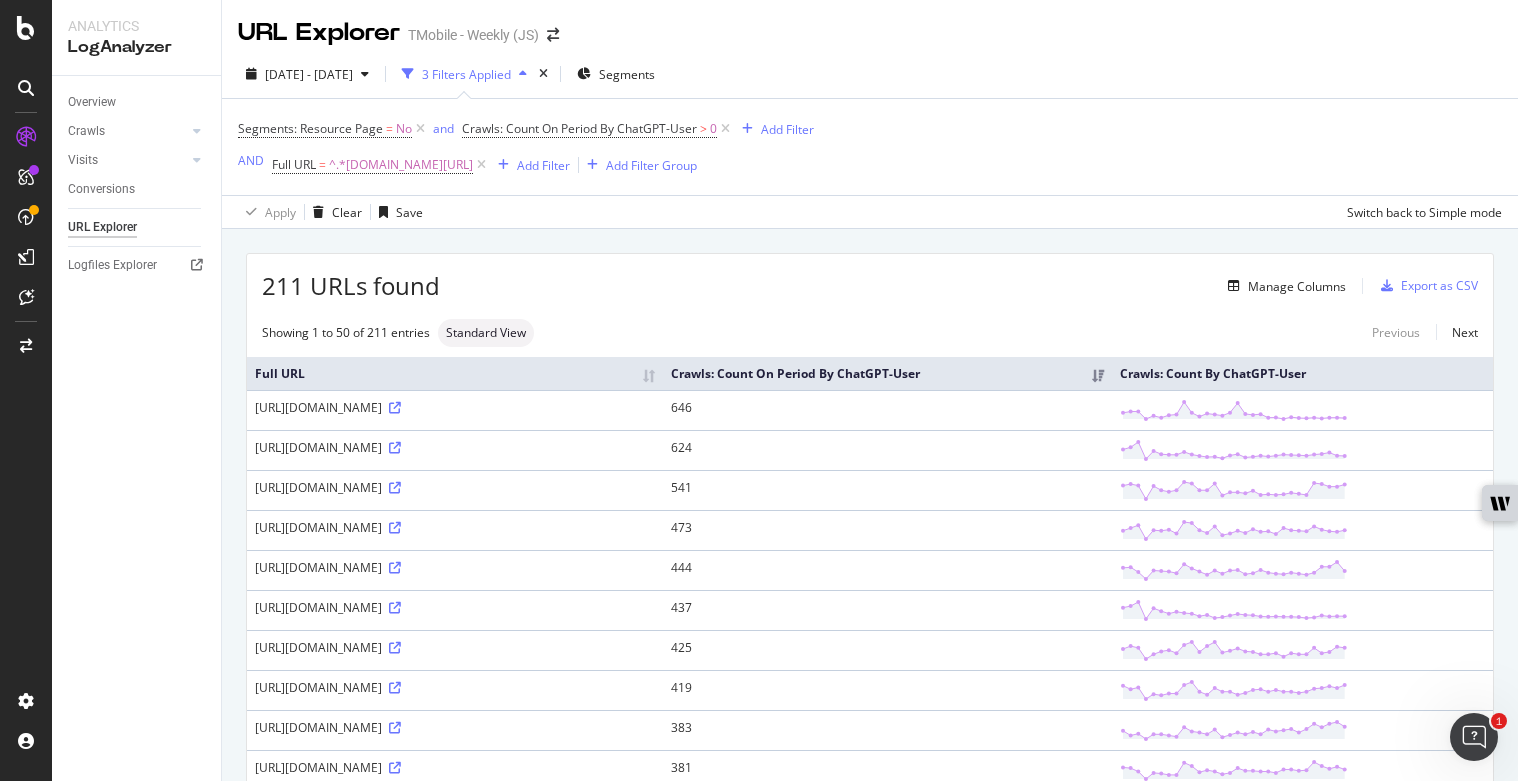 click on "Segments: Resource Page   =     No and Crawls: Count On Period By ChatGPT-User   >     0 Add Filter AND Full URL   =     ^.*[DOMAIN_NAME][URL] Add Filter Add Filter Group" at bounding box center (870, 147) 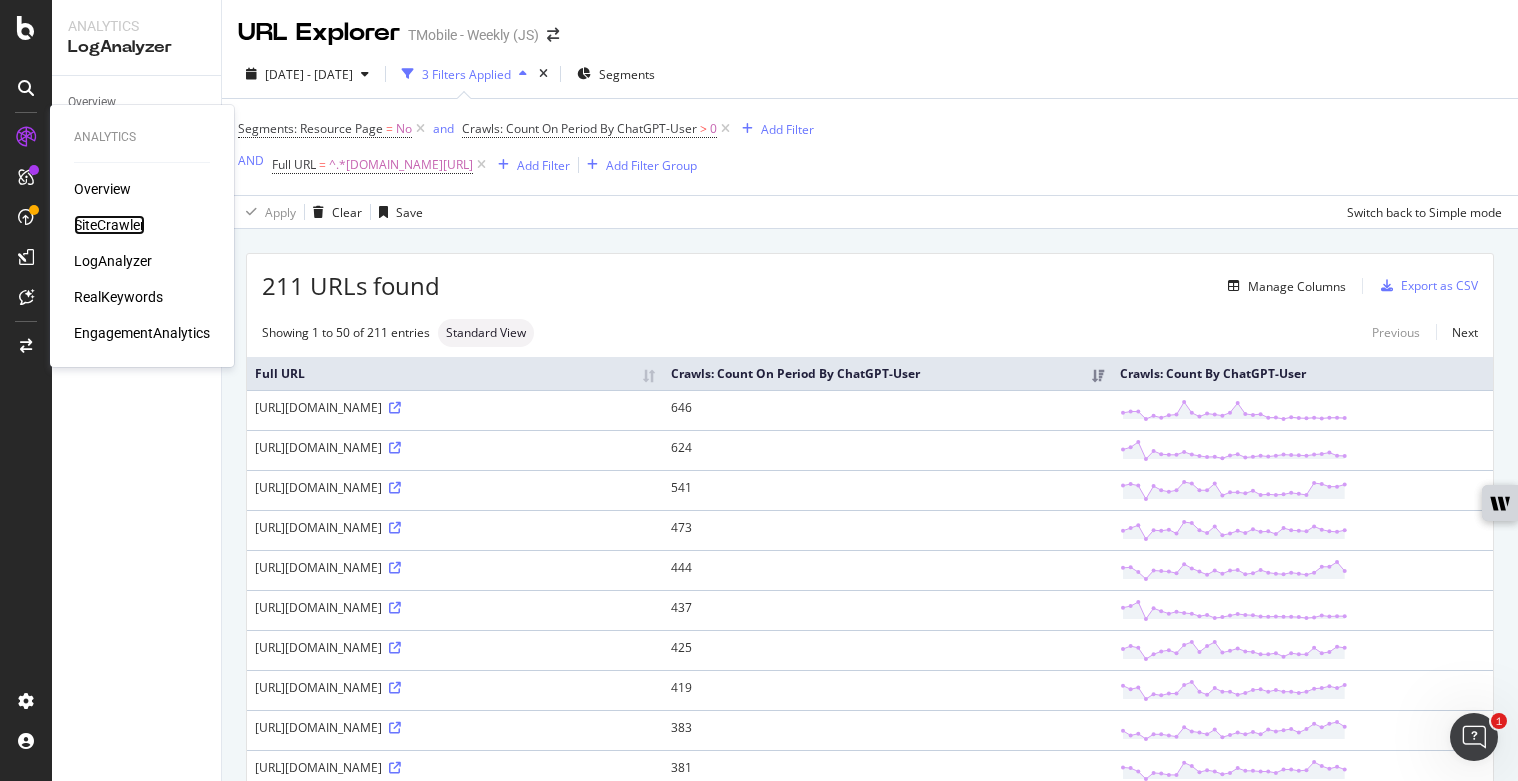 click on "SiteCrawler" at bounding box center (109, 225) 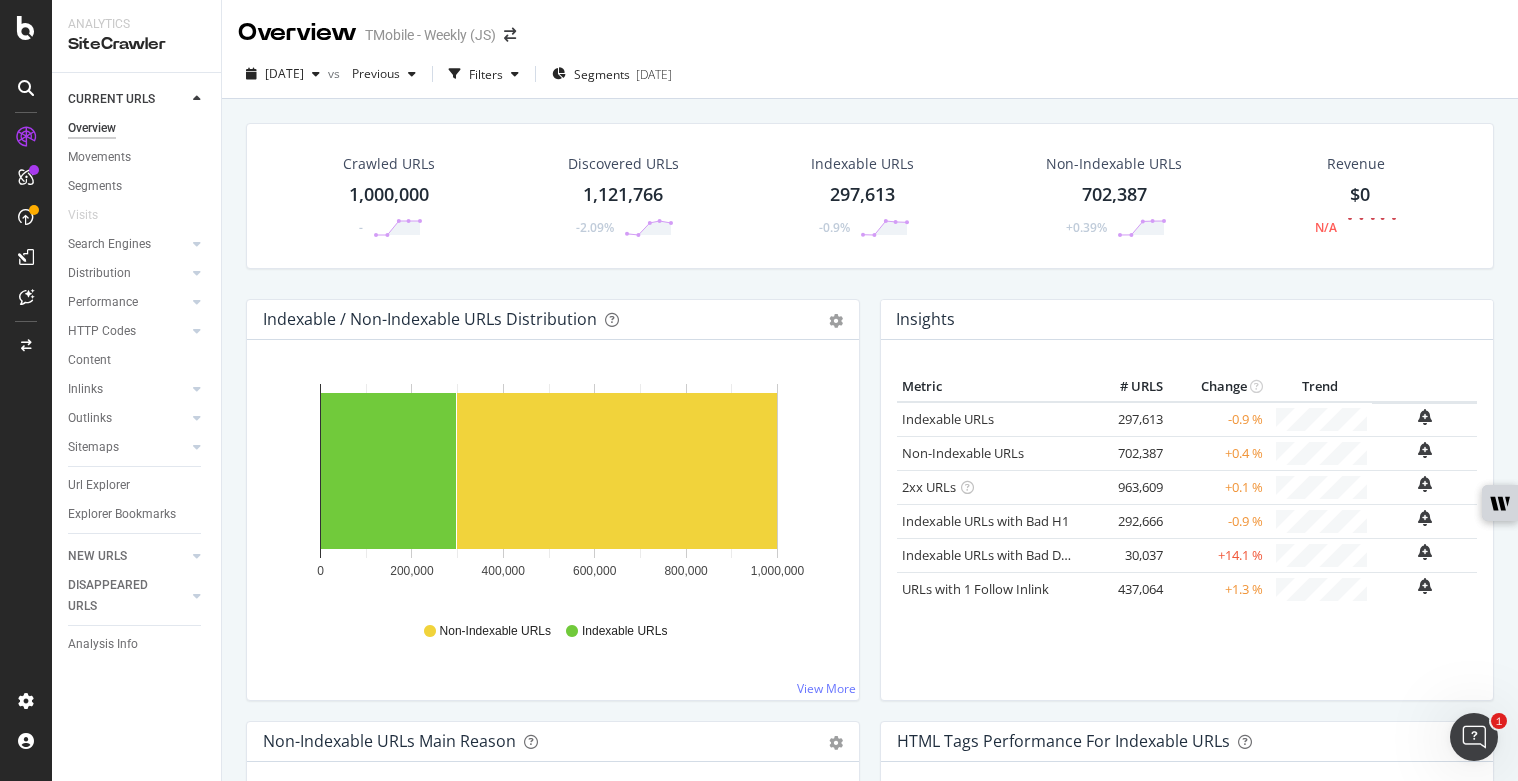 click on "Crawled URLs 1,000,000 - Discovered URLs 1,121,766 -2.09% Indexable URLs 297,613 -0.9% Non-Indexable URLs 702,387 +0.39% Revenue $0 N/A Indexable / Non-Indexable URLs Distribution Bar Bar (by Percentage) Table Export as CSV Add to Custom Report Hold CTRL while clicking to filter the report. 0 200,000 400,000 600,000 800,000 1,000,000 Crawled URLs Indexable URLs Non-Indexable URLs urls 297,613 702,387 ... Non-Indexable URLs Indexable URLs View More
Insights
Metric
# URLS
Change
Trend
Indexable URLs" at bounding box center [870, 489] 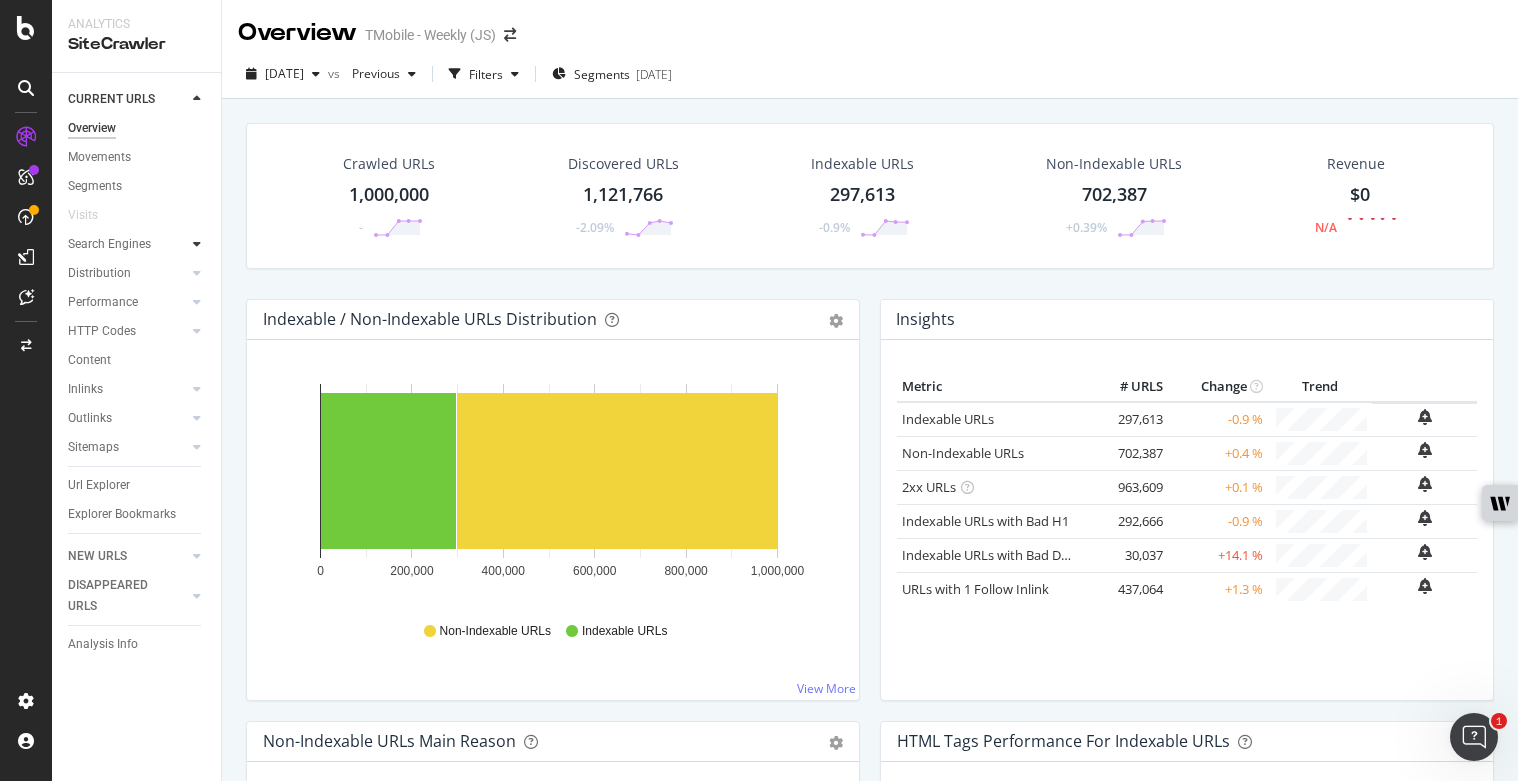 click at bounding box center [197, 244] 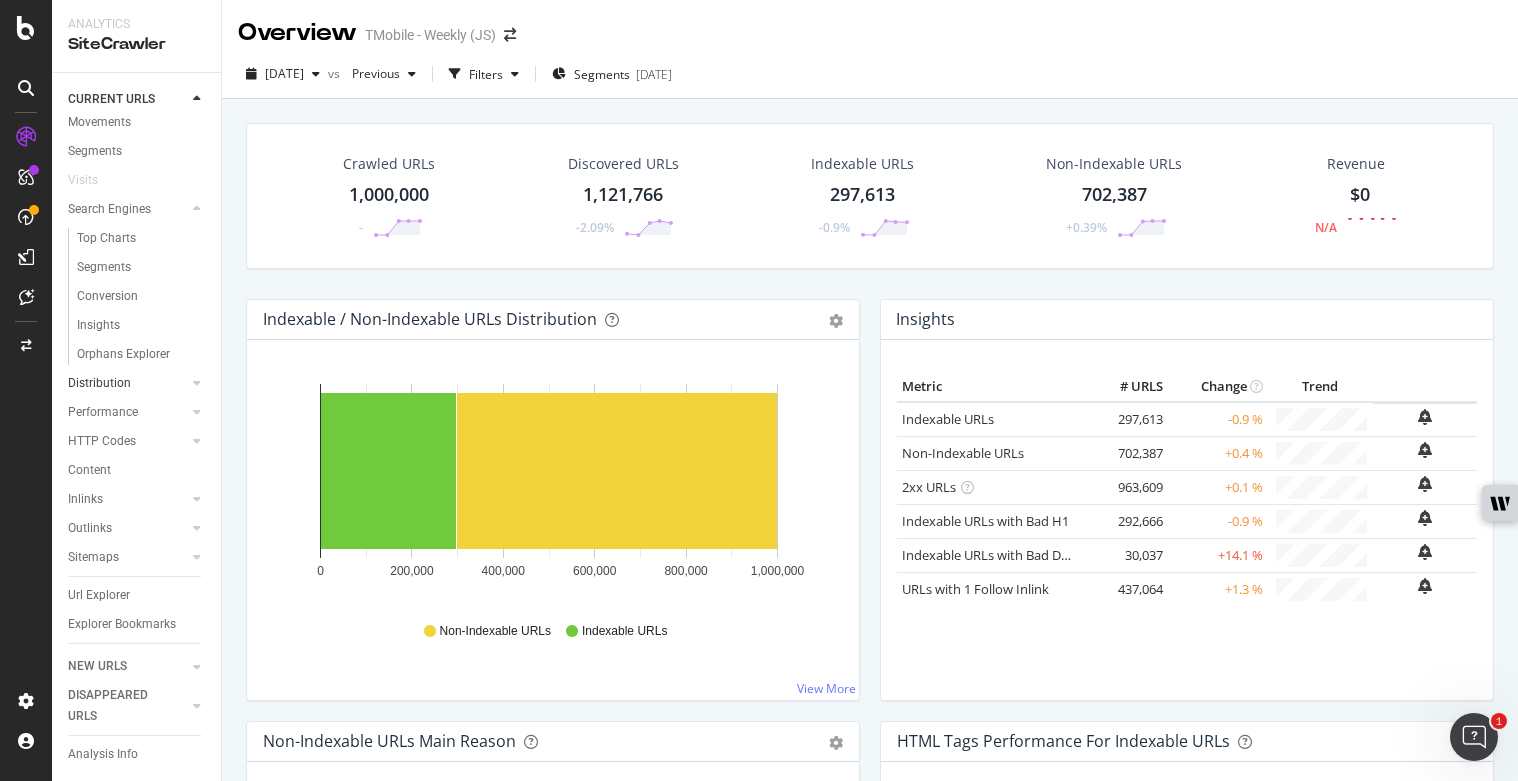 scroll, scrollTop: 0, scrollLeft: 0, axis: both 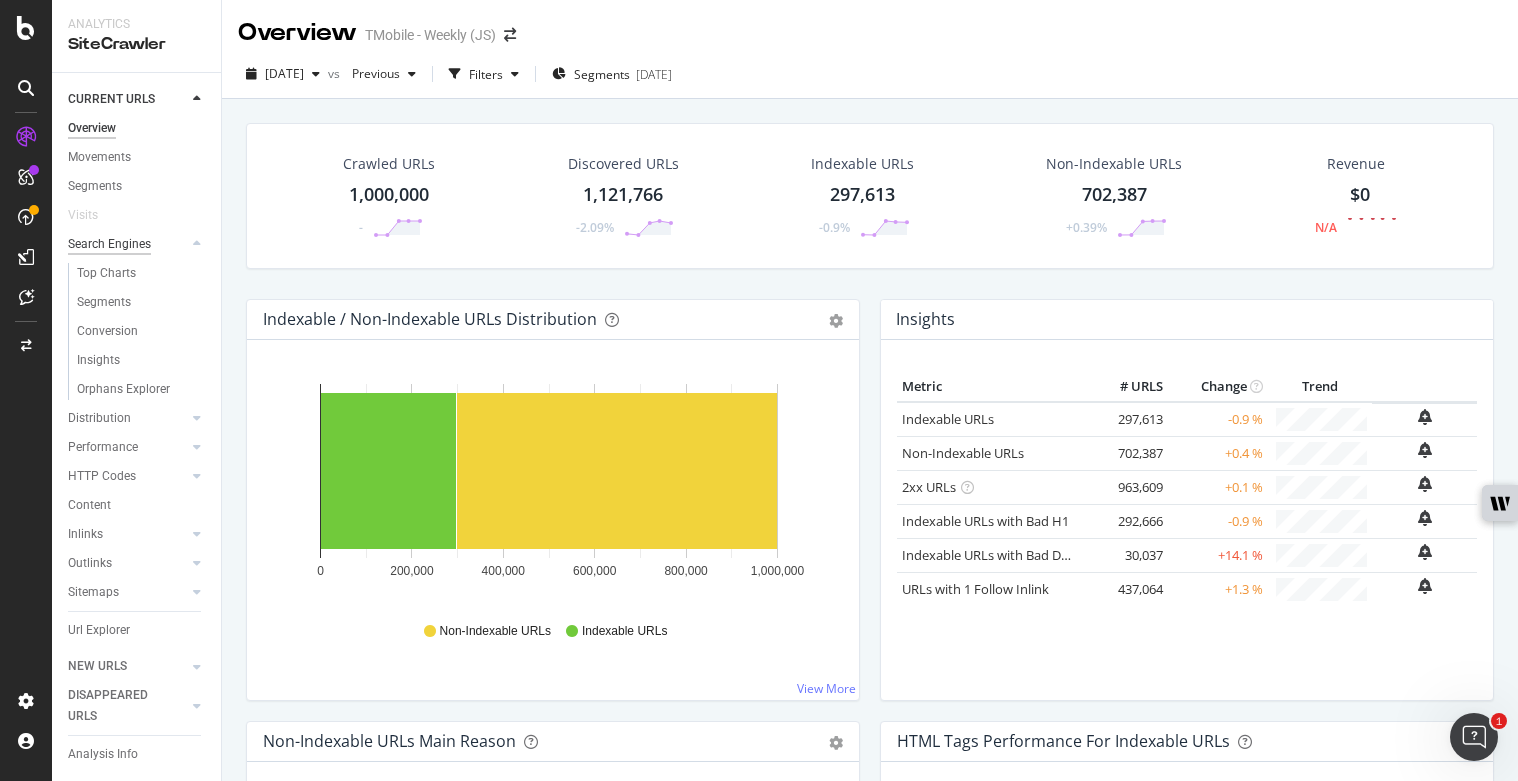 drag, startPoint x: 121, startPoint y: 272, endPoint x: 109, endPoint y: 251, distance: 24.186773 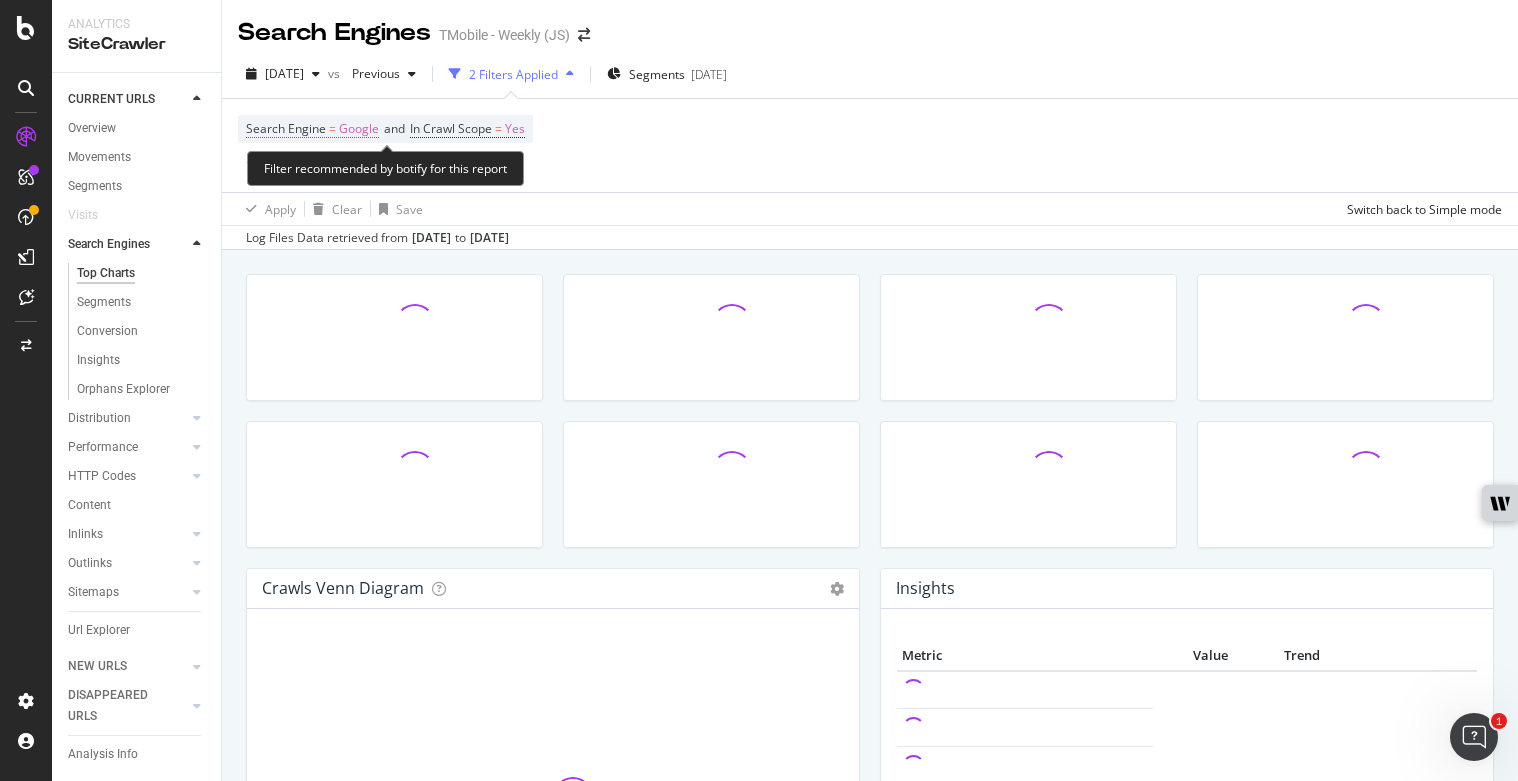 click on "Google" at bounding box center (359, 129) 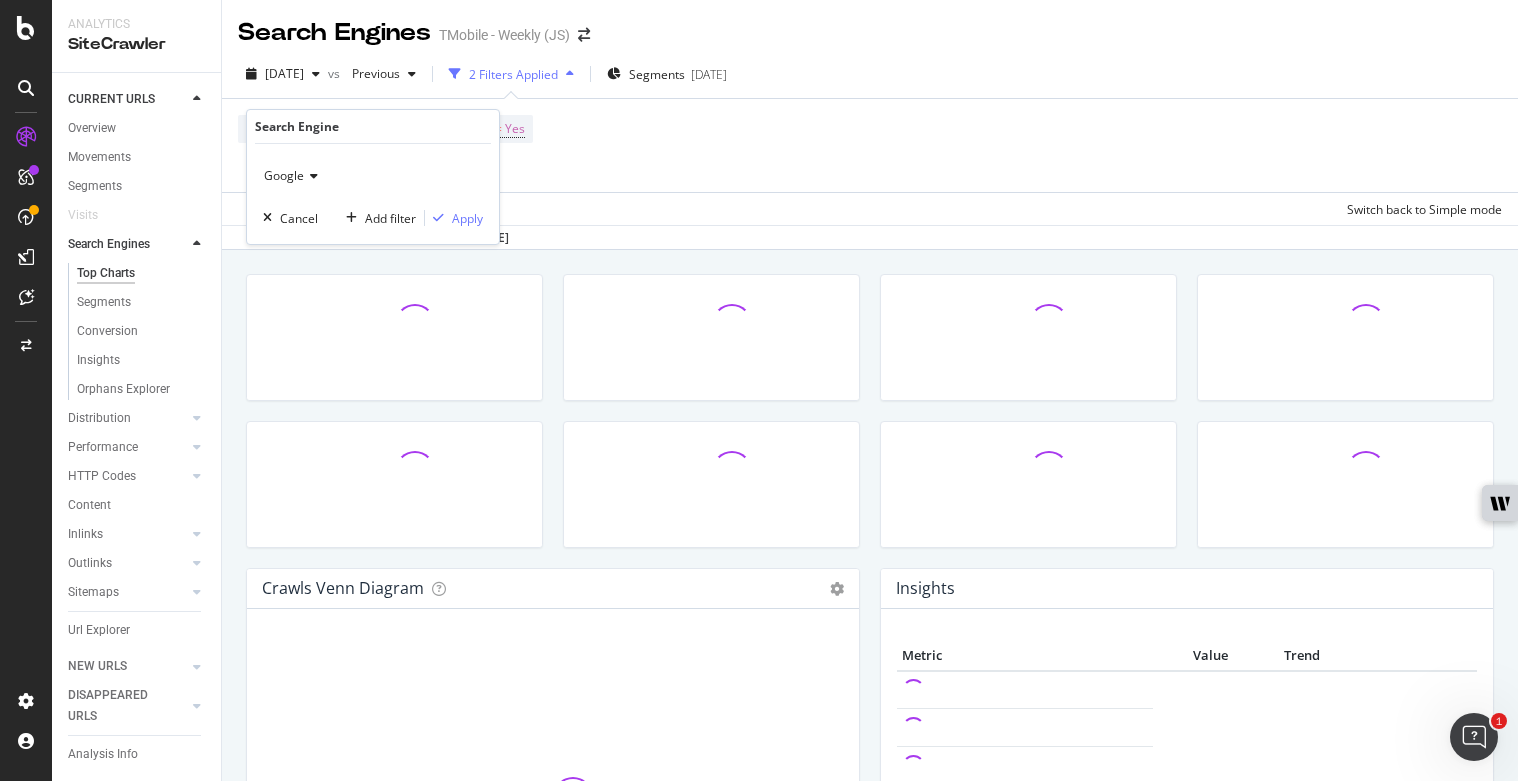 click on "Google" at bounding box center [284, 175] 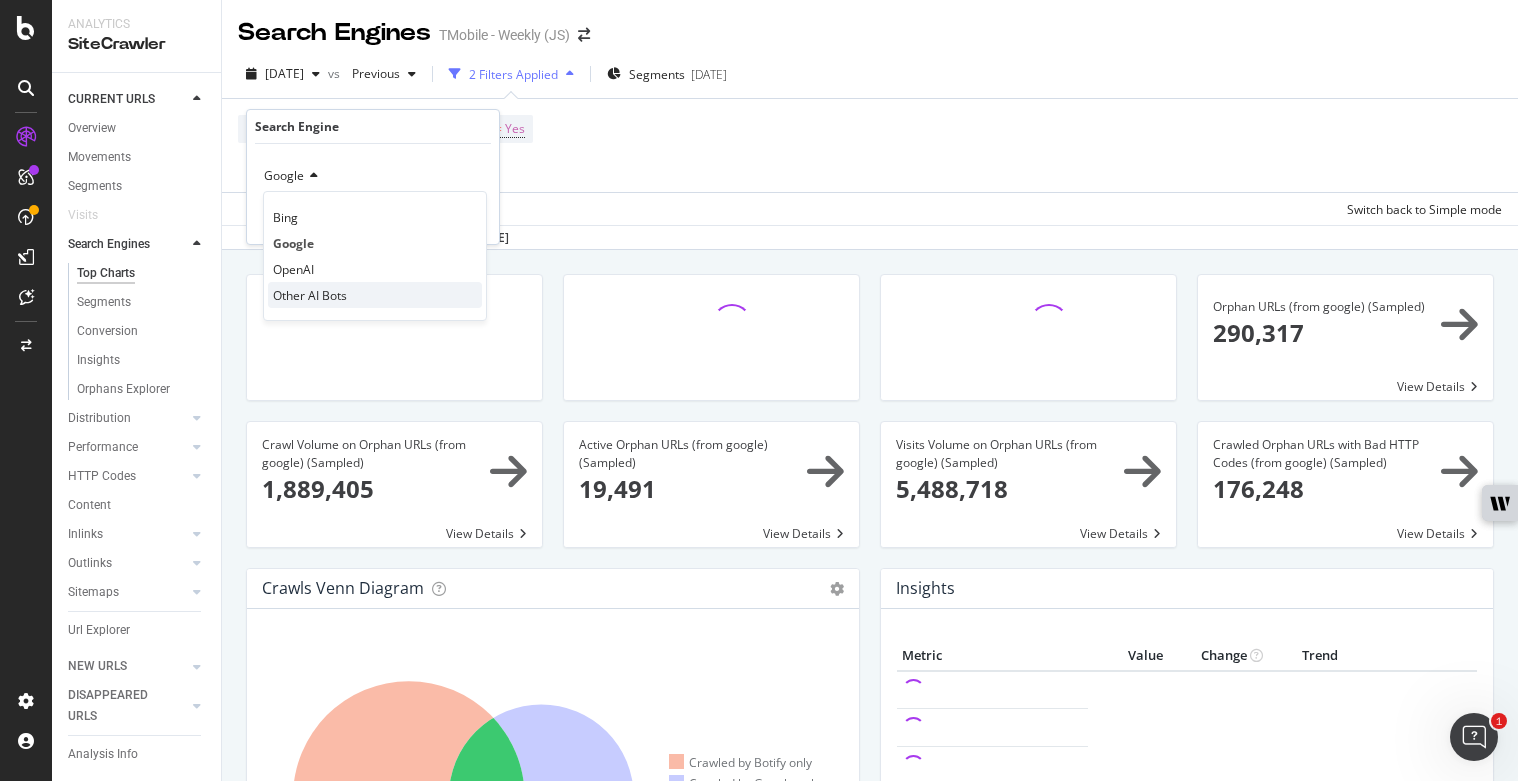 click on "Other AI Bots" at bounding box center (310, 295) 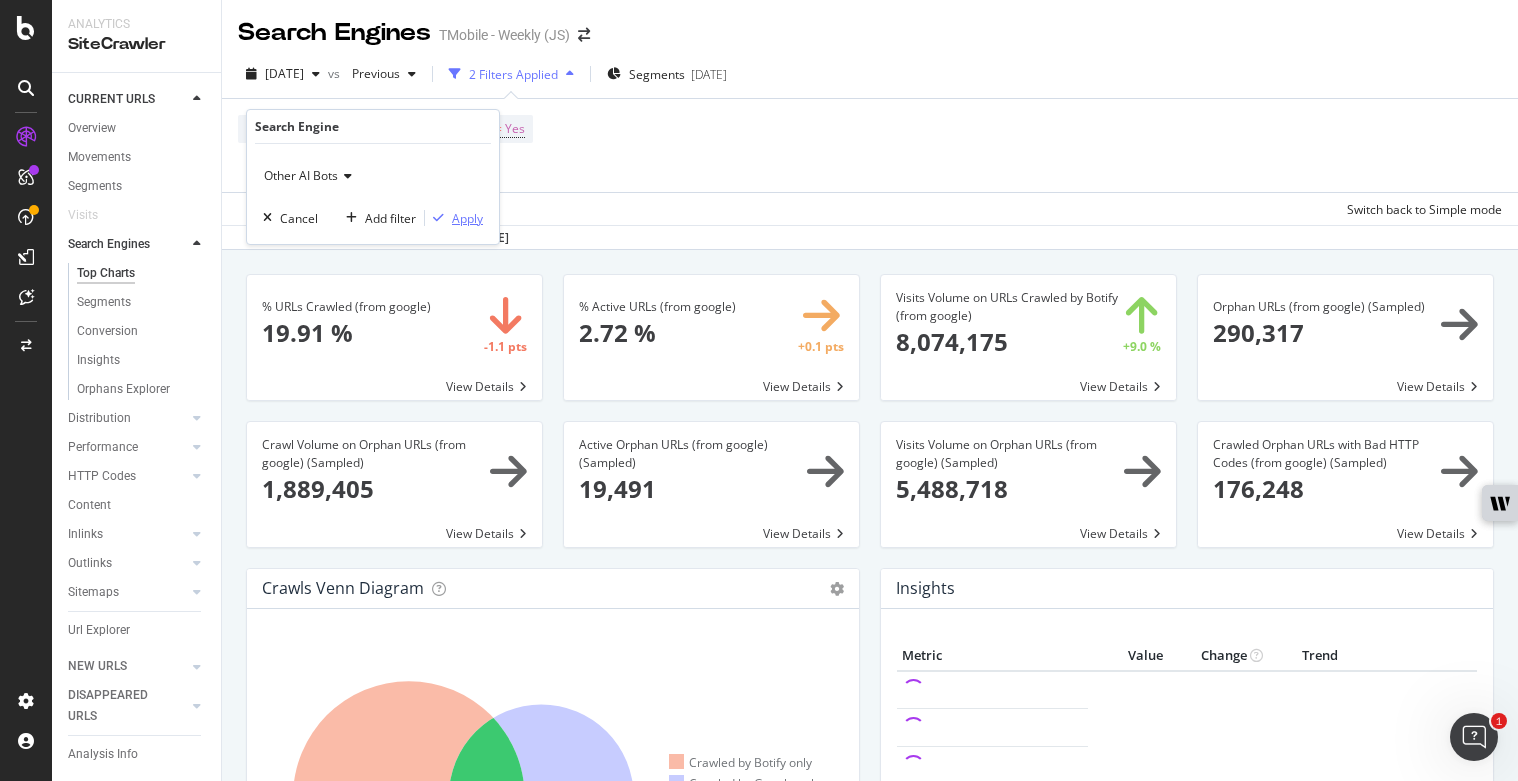 click on "Apply" at bounding box center [467, 218] 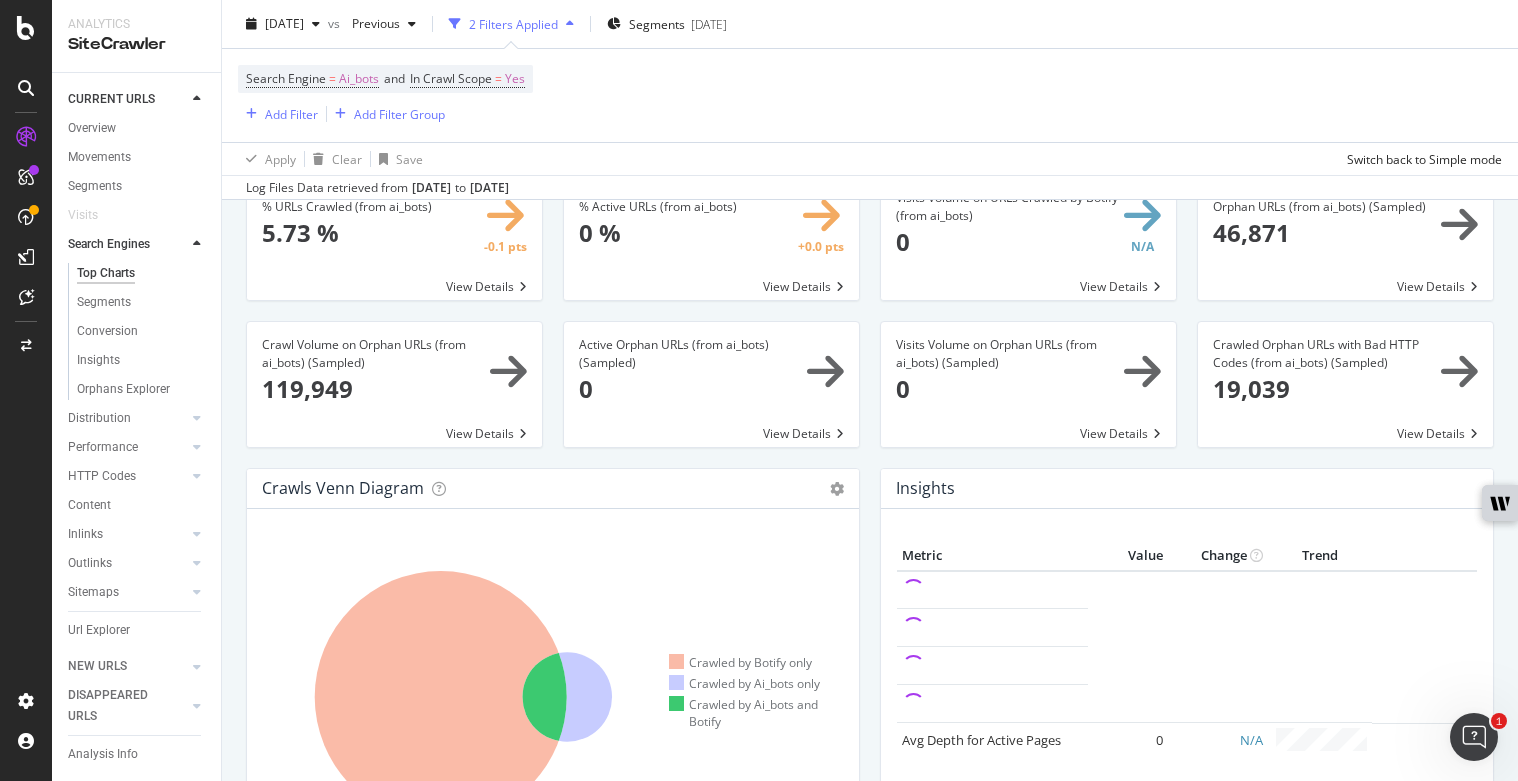 scroll, scrollTop: 0, scrollLeft: 0, axis: both 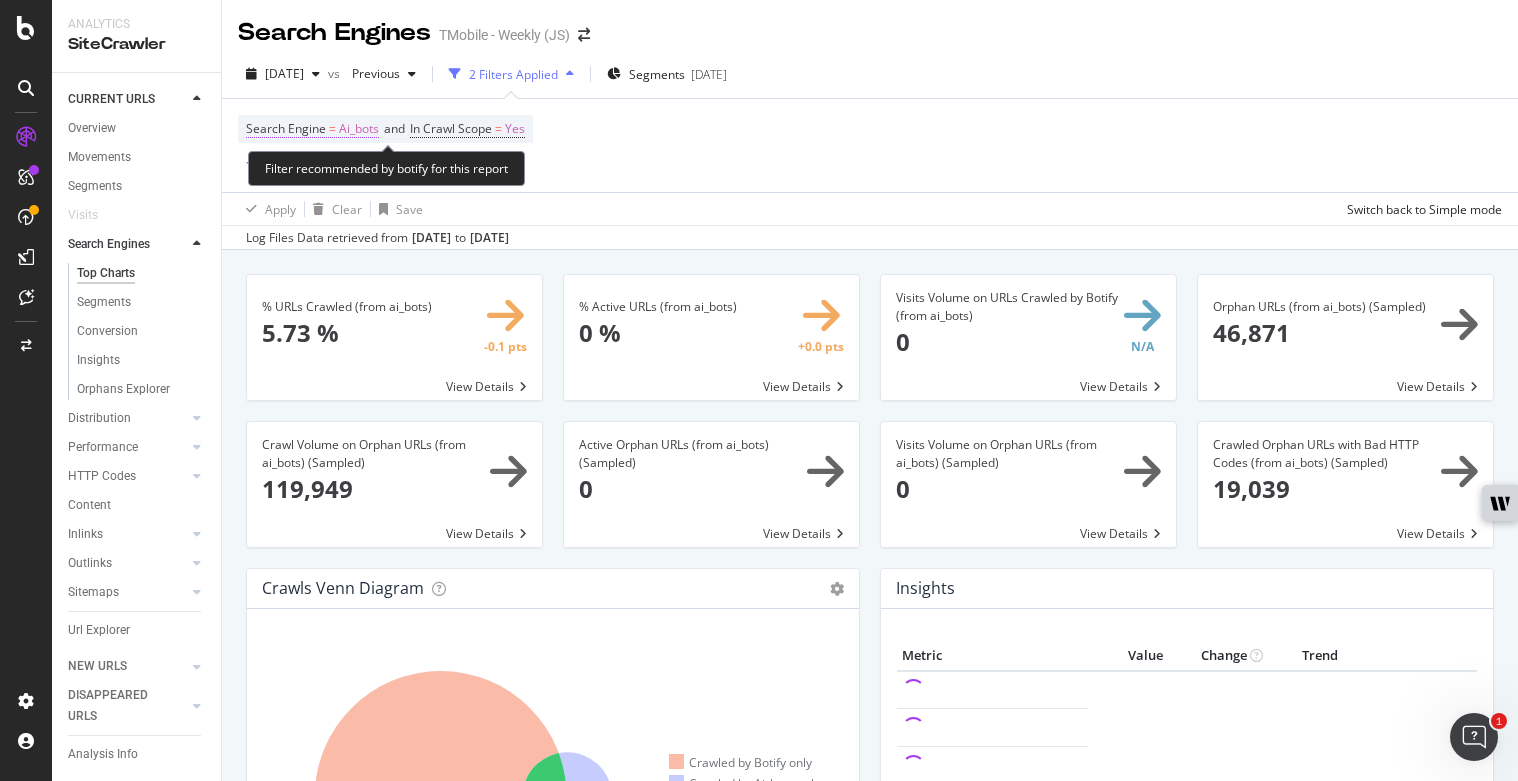 click on "Ai_bots" at bounding box center (359, 129) 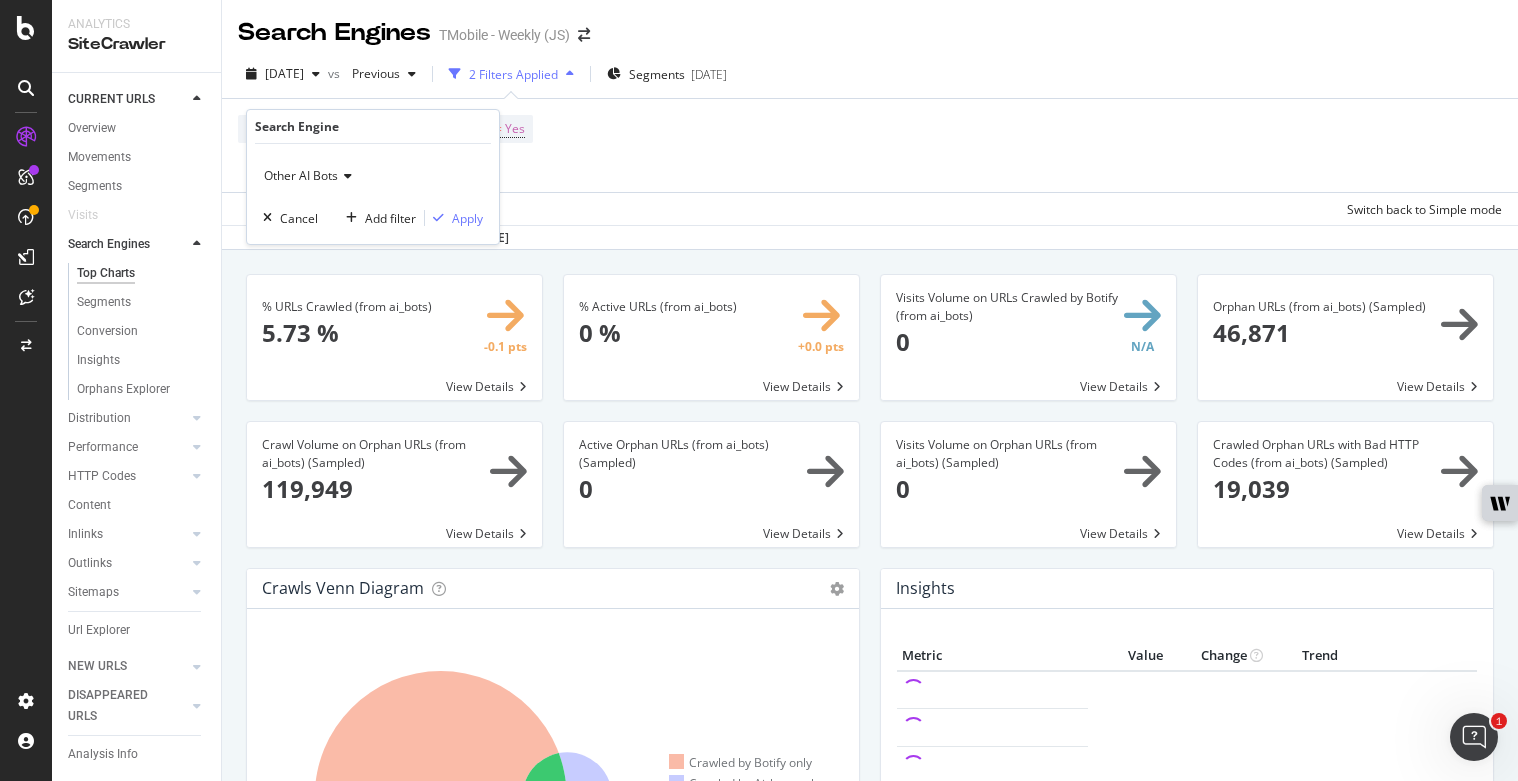 click on "Other AI Bots" at bounding box center [301, 175] 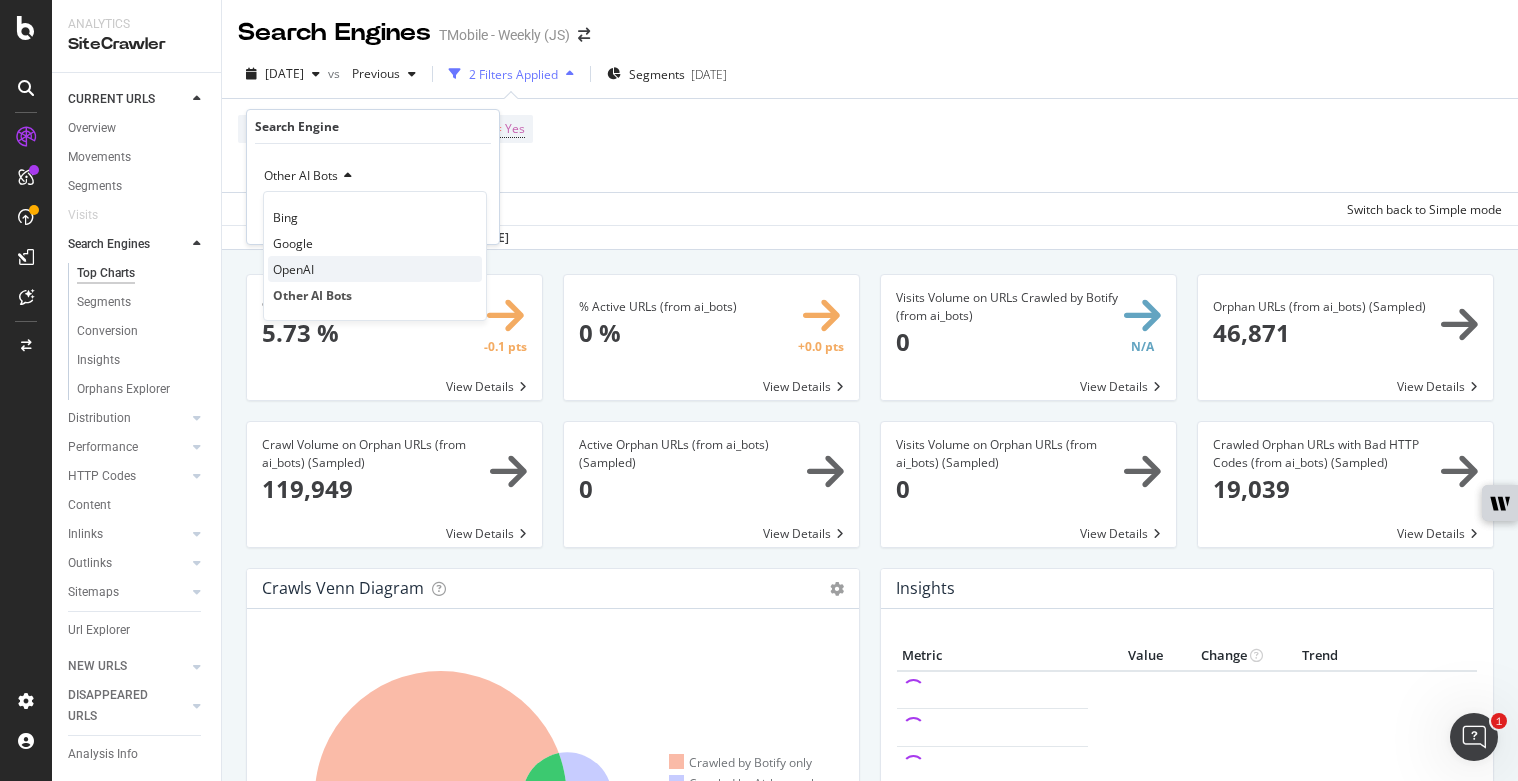 click on "OpenAI" at bounding box center [293, 269] 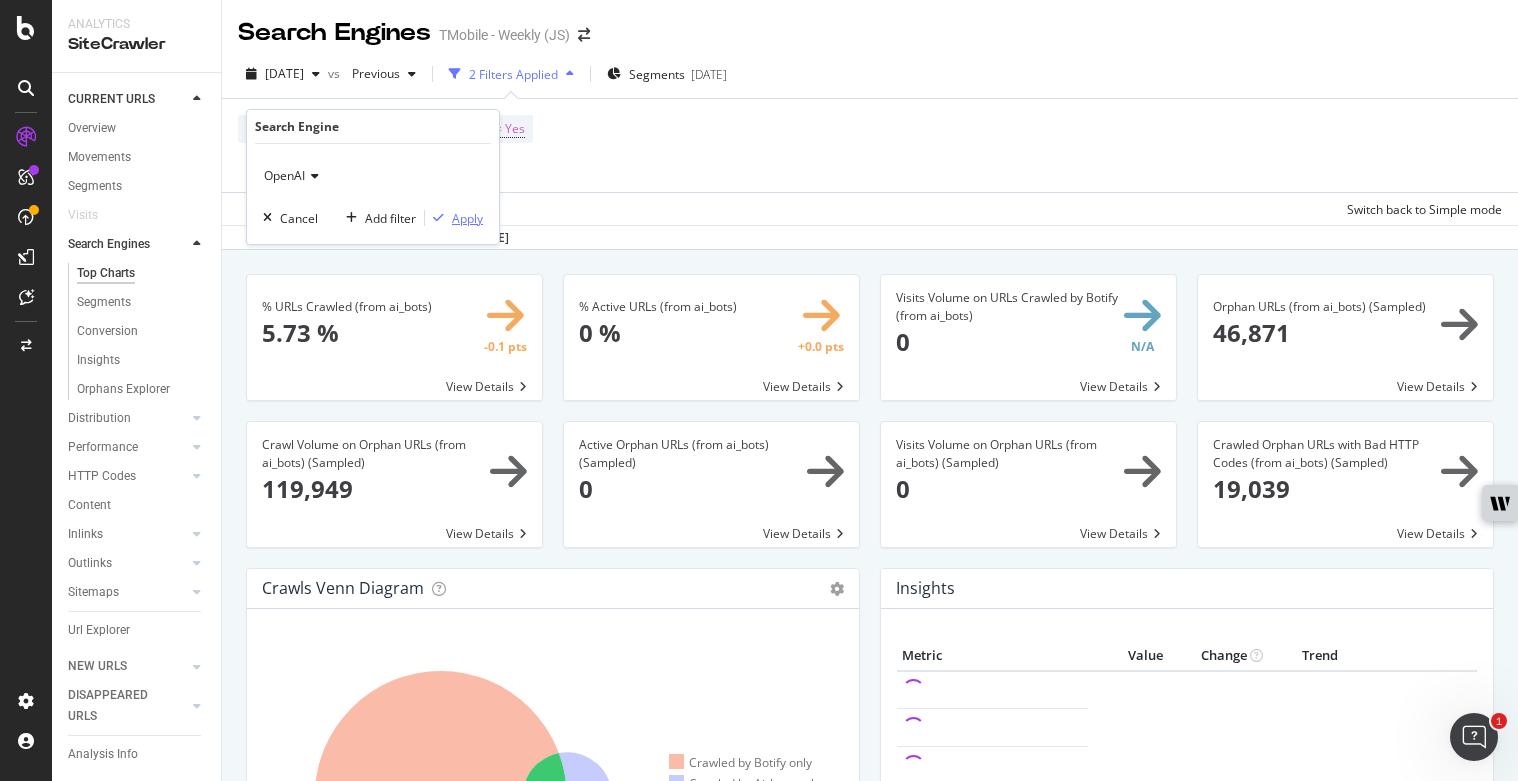 click on "Apply" at bounding box center (454, 218) 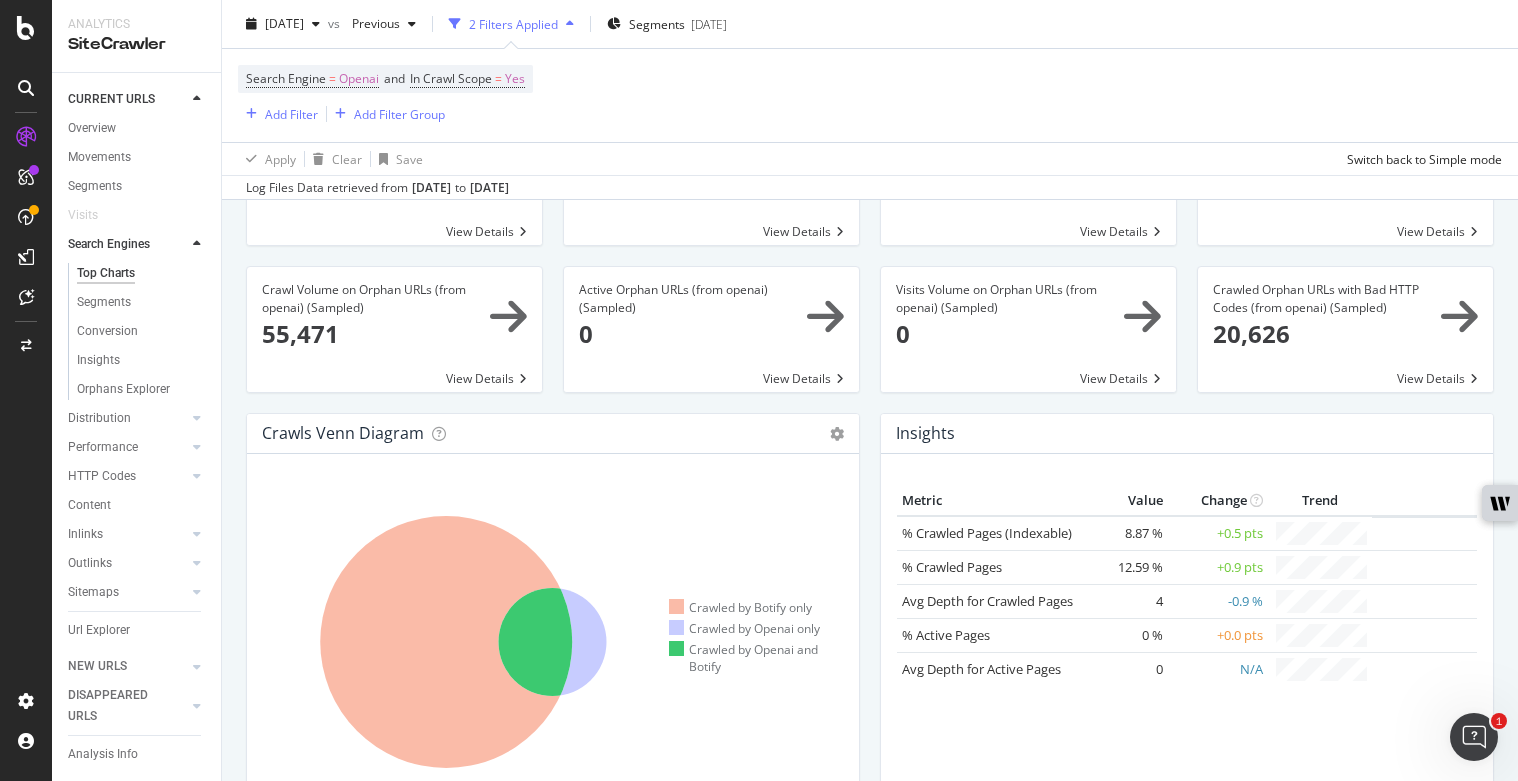 scroll, scrollTop: 0, scrollLeft: 0, axis: both 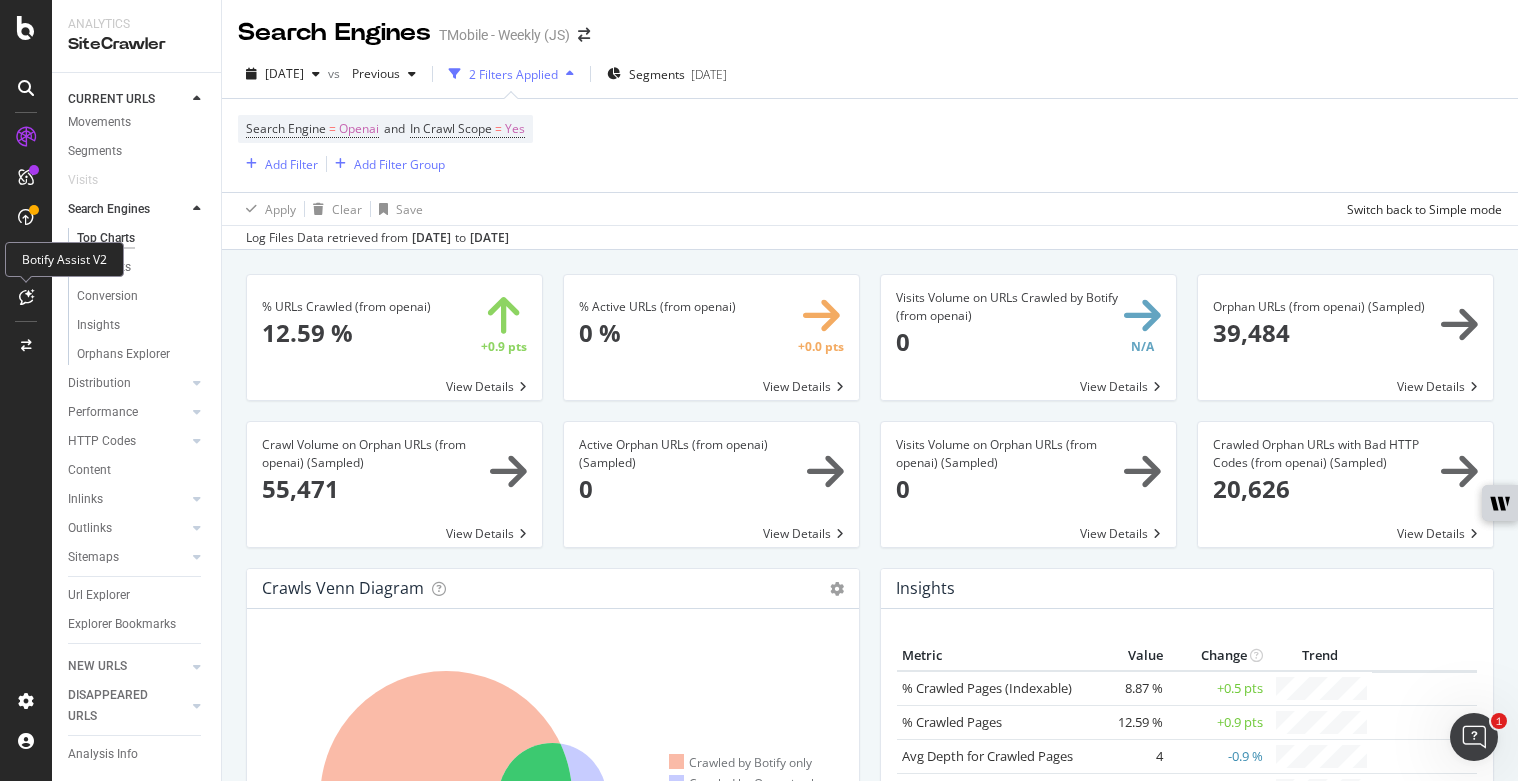 click at bounding box center (26, 297) 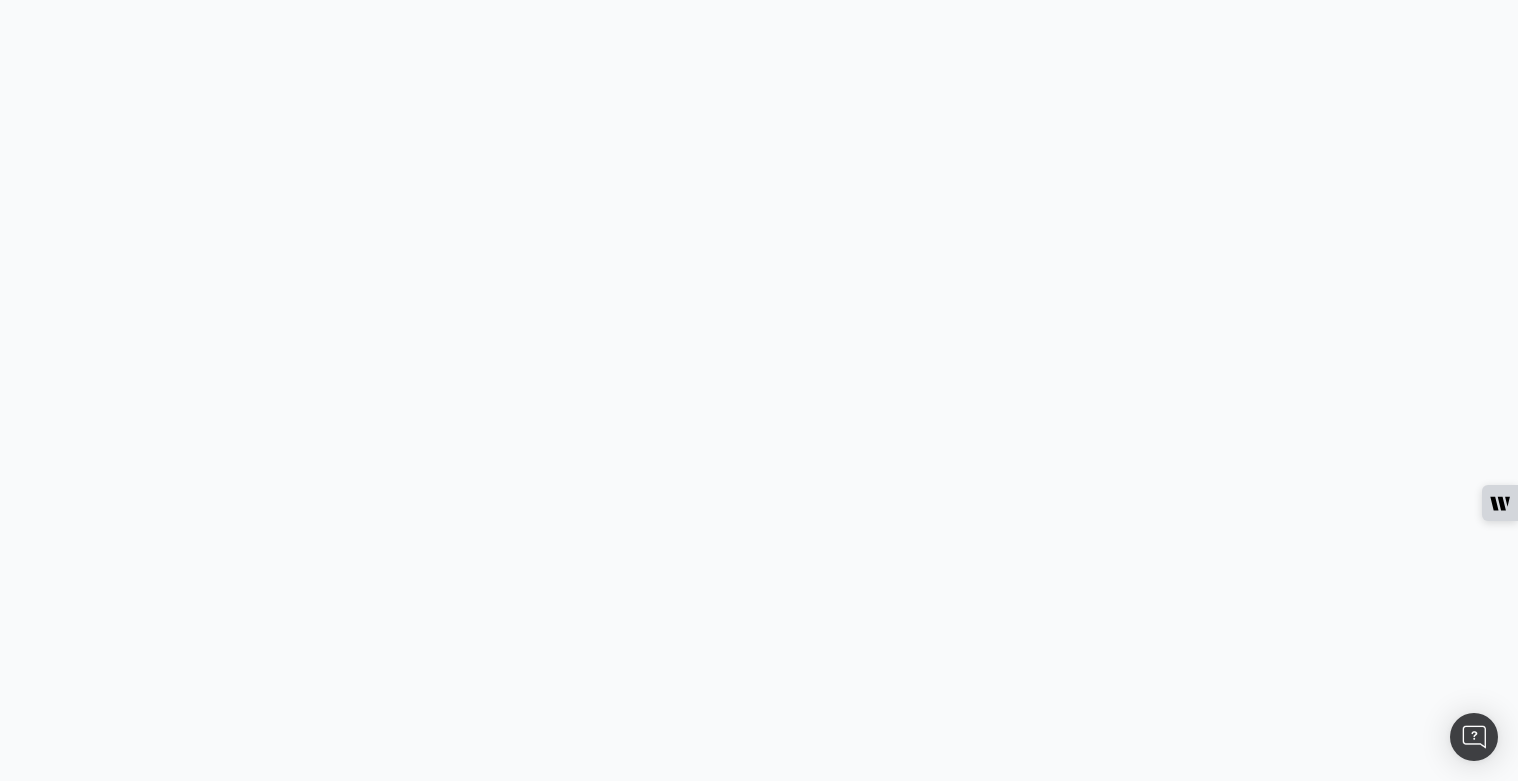 scroll, scrollTop: 0, scrollLeft: 0, axis: both 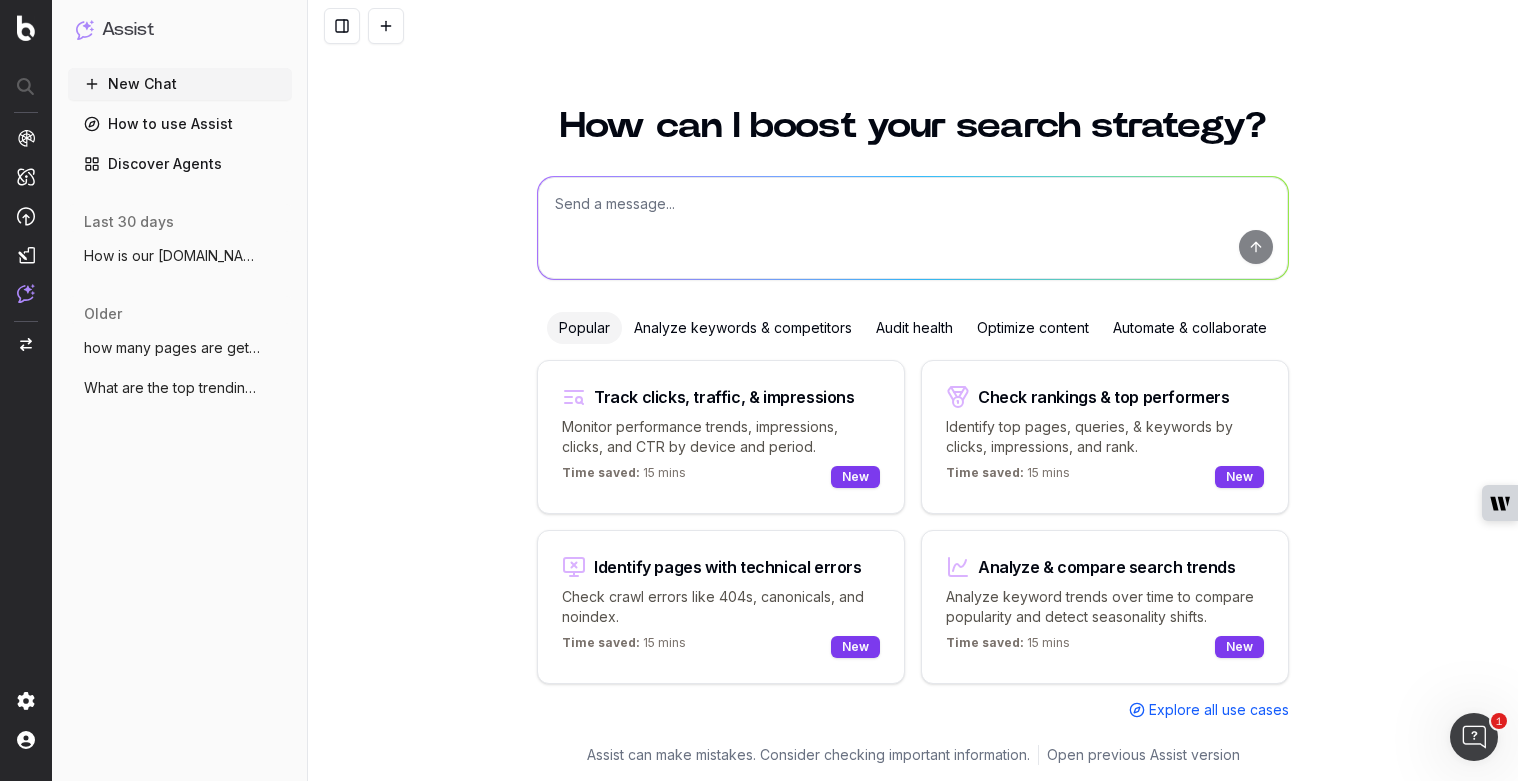 click on "How can I boost your search strategy? Popular Analyze keywords & competitors Audit health Optimize content Automate & collaborate Track clicks, traffic, & impressions Monitor performance trends, impressions, clicks, and CTR by device and period. Time saved:   15 mins New Check rankings & top performers Identify top pages, queries, & keywords by clicks, impressions, and rank. Time saved:   15 mins New Identify pages with technical errors Check crawl errors like 404s, canonicals, and noindex. Time saved:   15 mins New Analyze & compare search trends Analyze keyword trends over time to compare popularity and detect seasonality shifts. Time saved:   15 mins New   Explore all use cases" at bounding box center (913, 414) 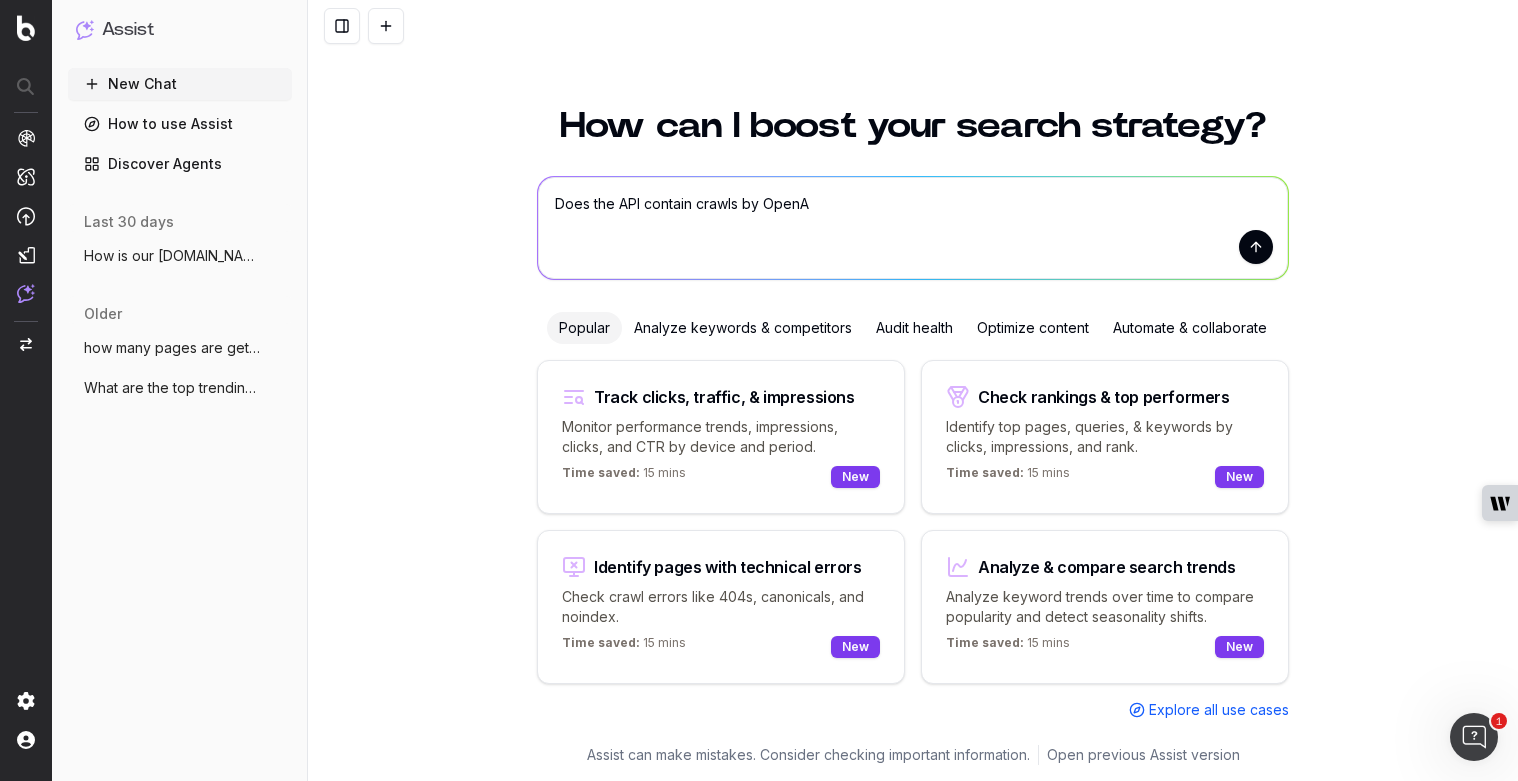 type on "Does the API contain crawls by OpenAI" 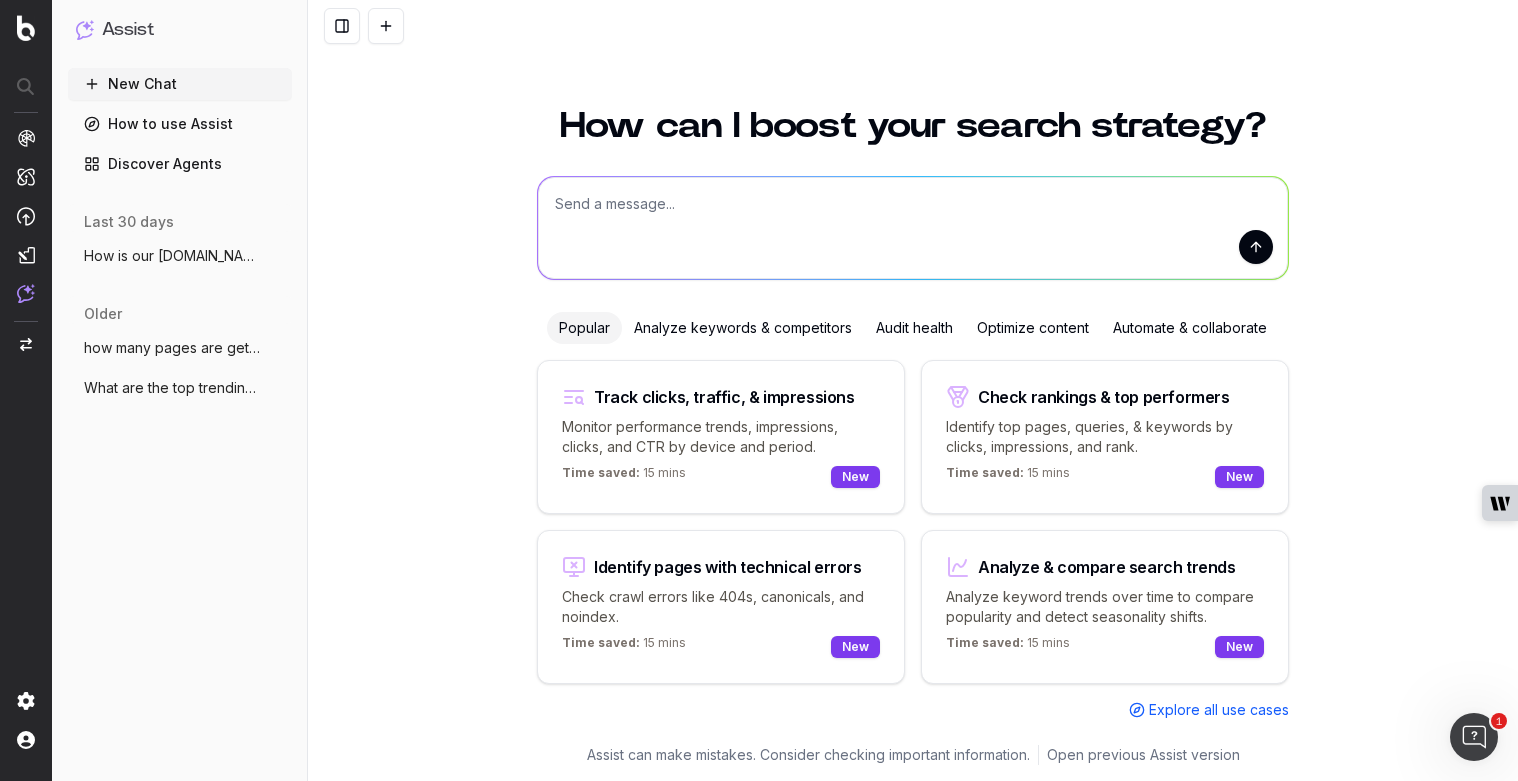 scroll, scrollTop: 0, scrollLeft: 0, axis: both 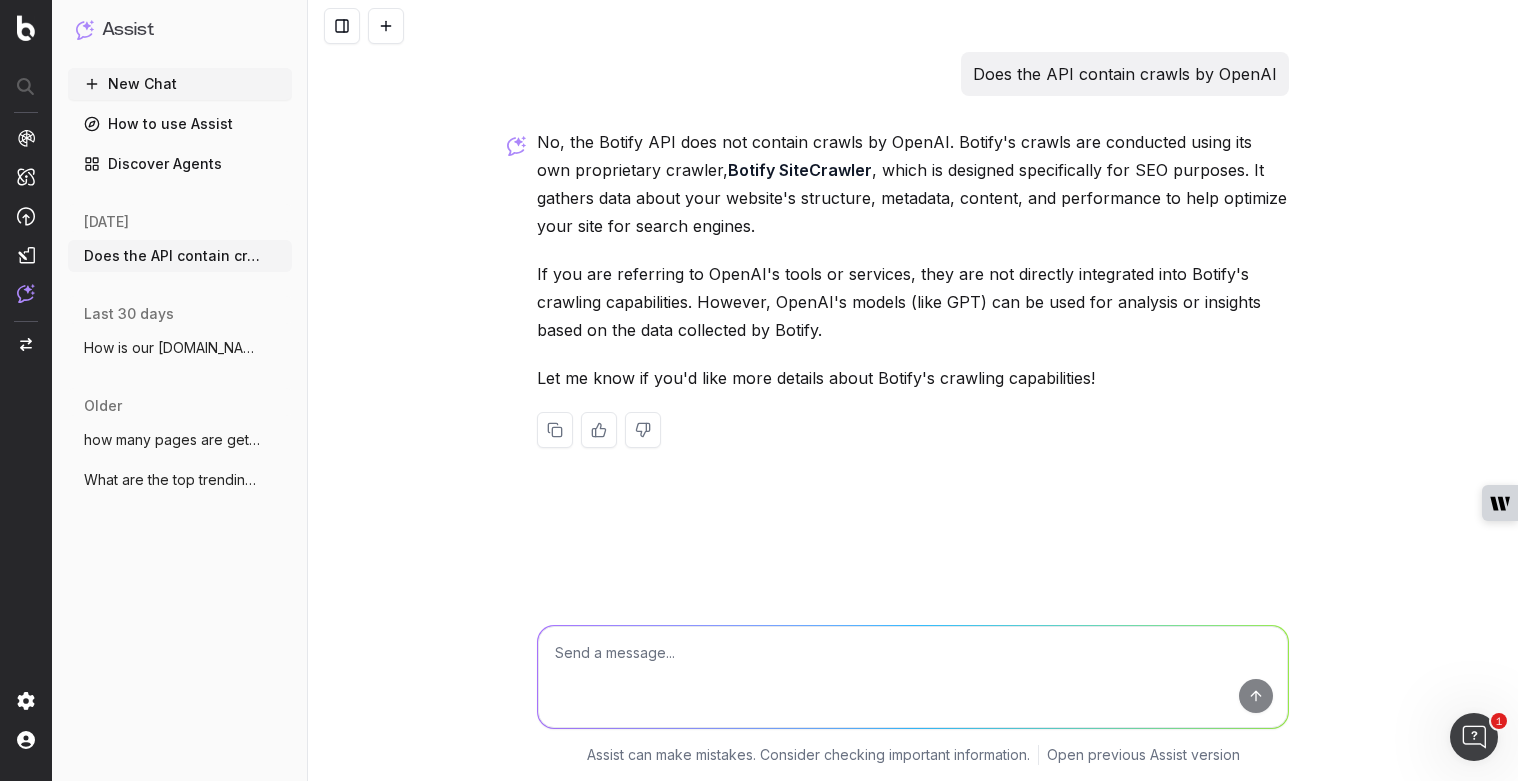 click at bounding box center [913, 677] 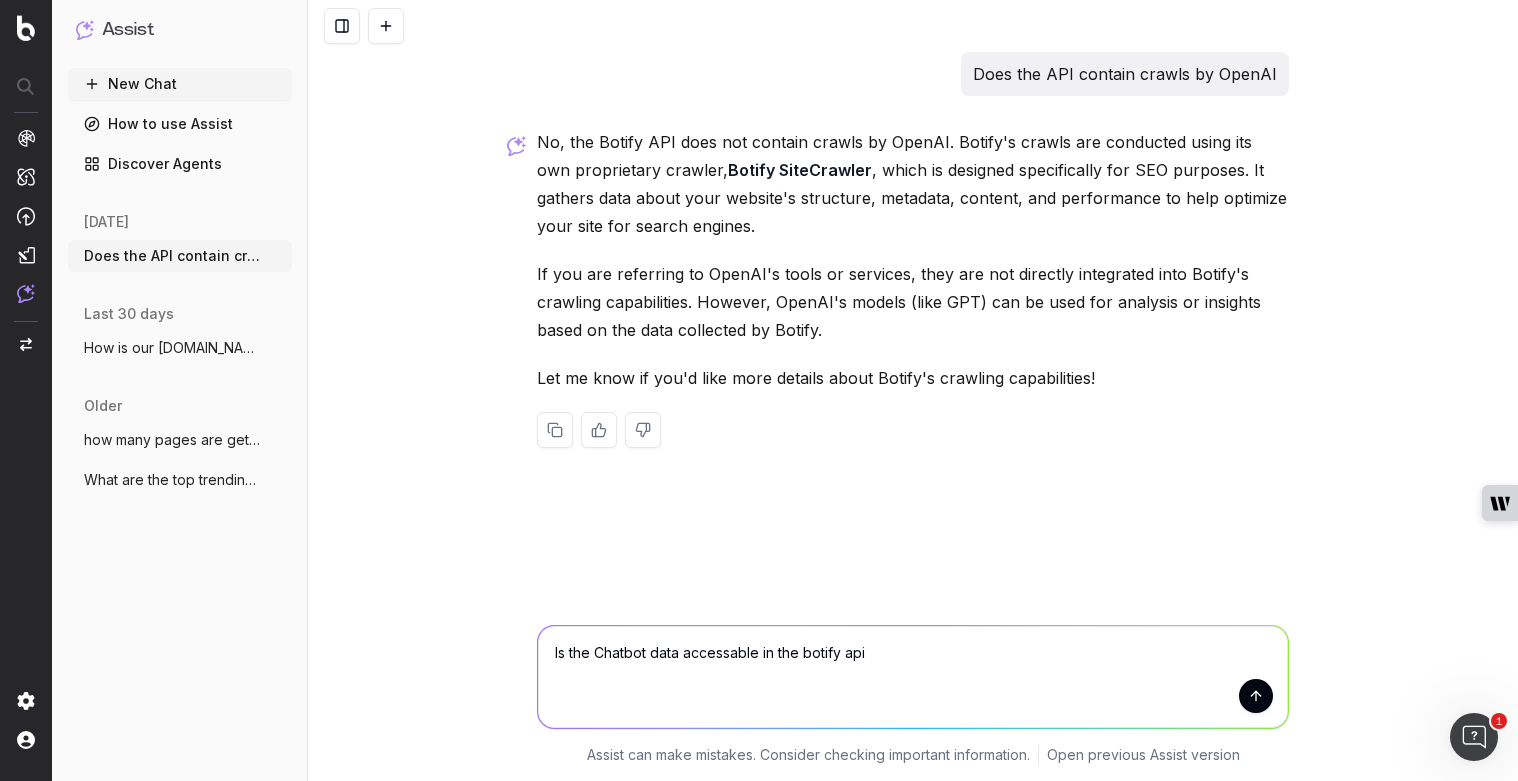 click on "Is the Chatbot data accessable in the botify api" at bounding box center (913, 677) 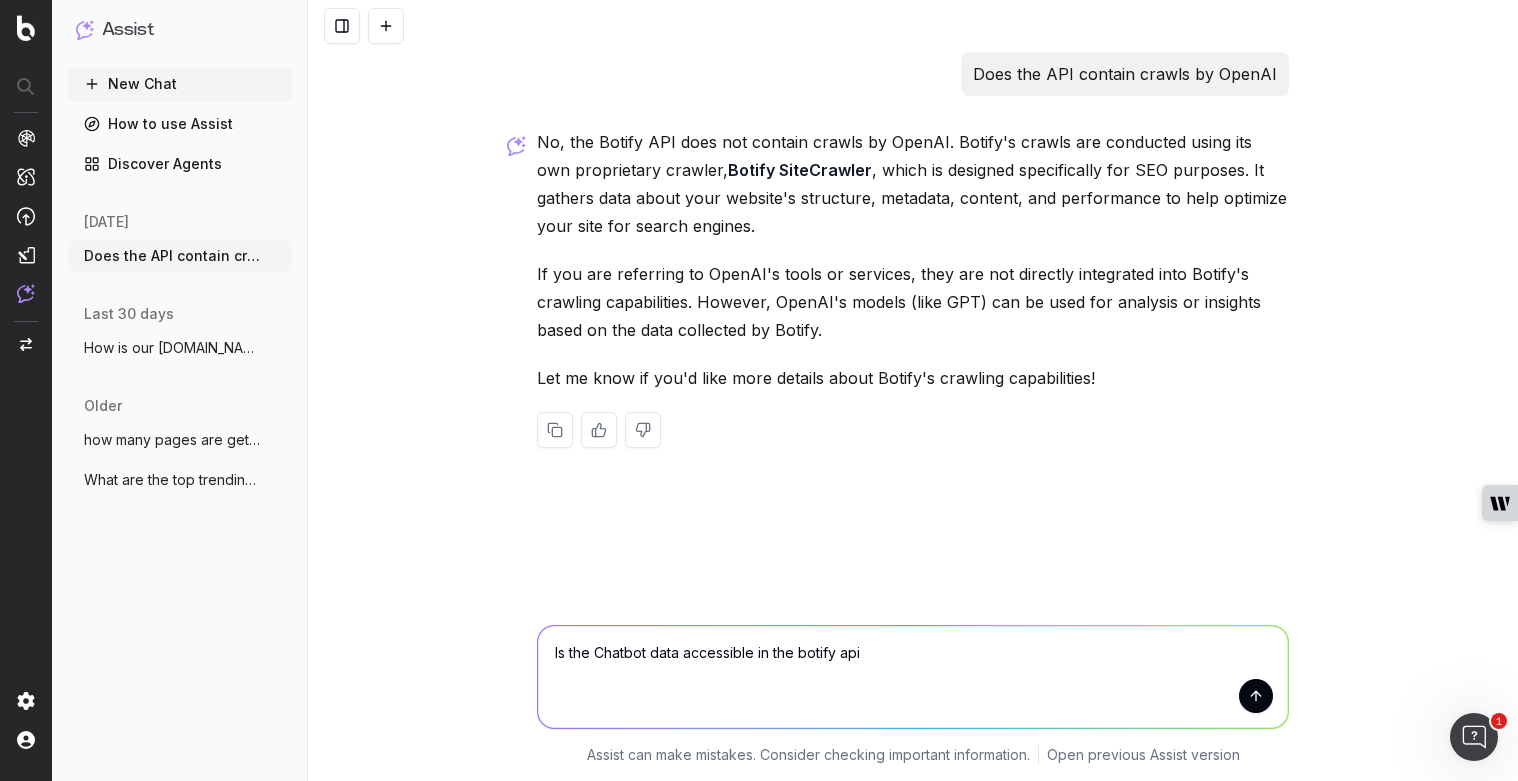 click on "Is the Chatbot data accessible in the botify api" at bounding box center (913, 677) 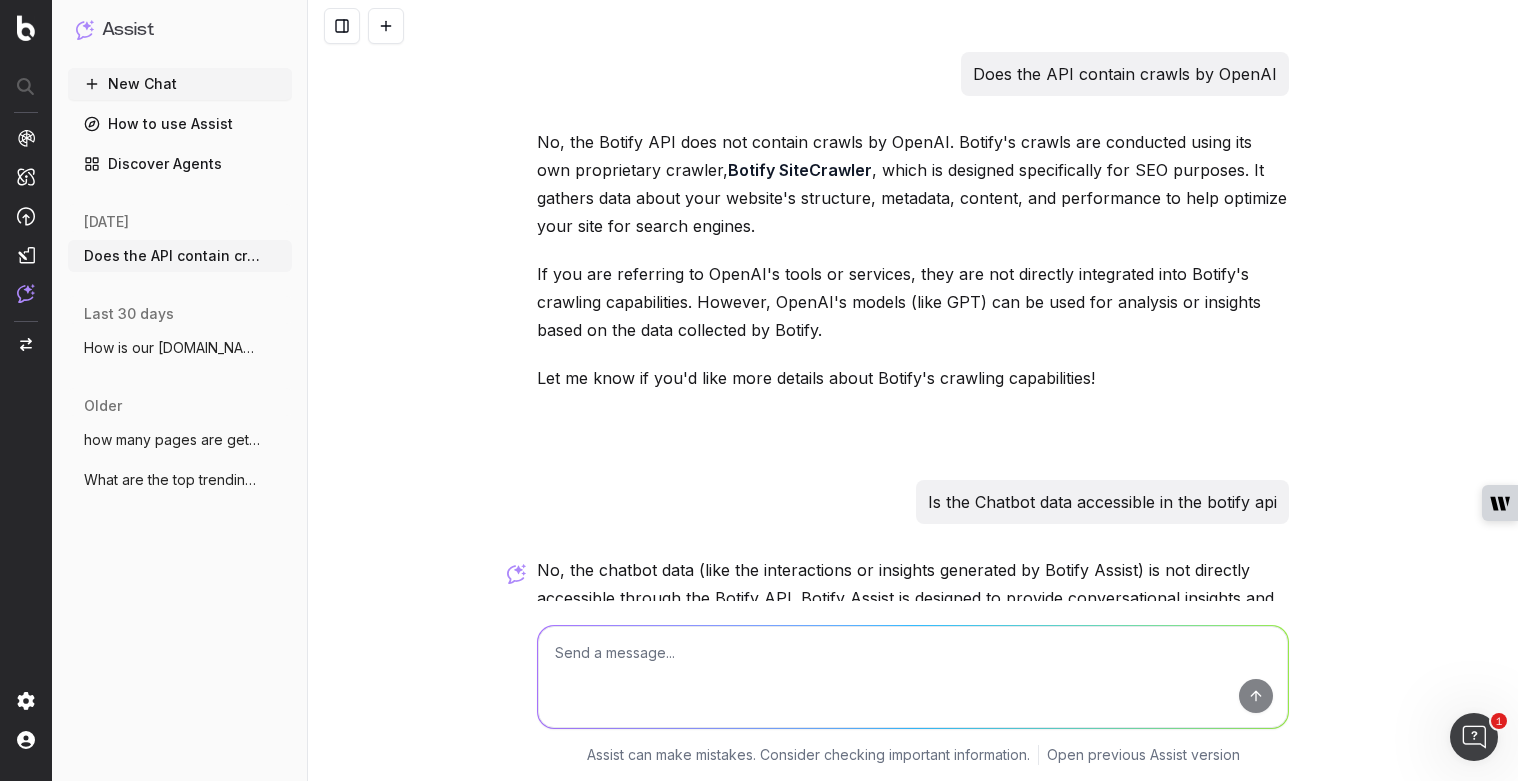 scroll, scrollTop: 335, scrollLeft: 0, axis: vertical 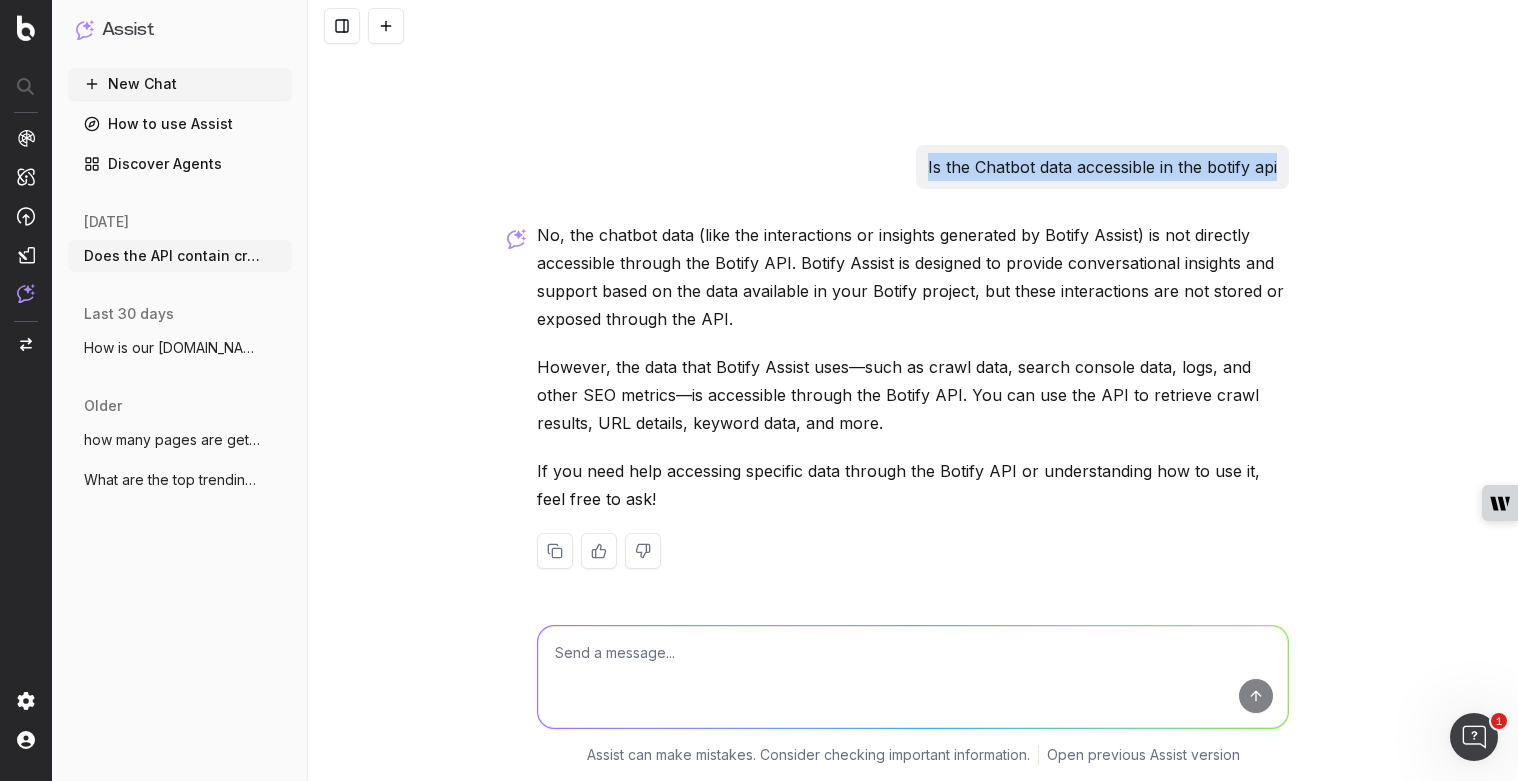 drag, startPoint x: 1273, startPoint y: 164, endPoint x: 886, endPoint y: 167, distance: 387.01163 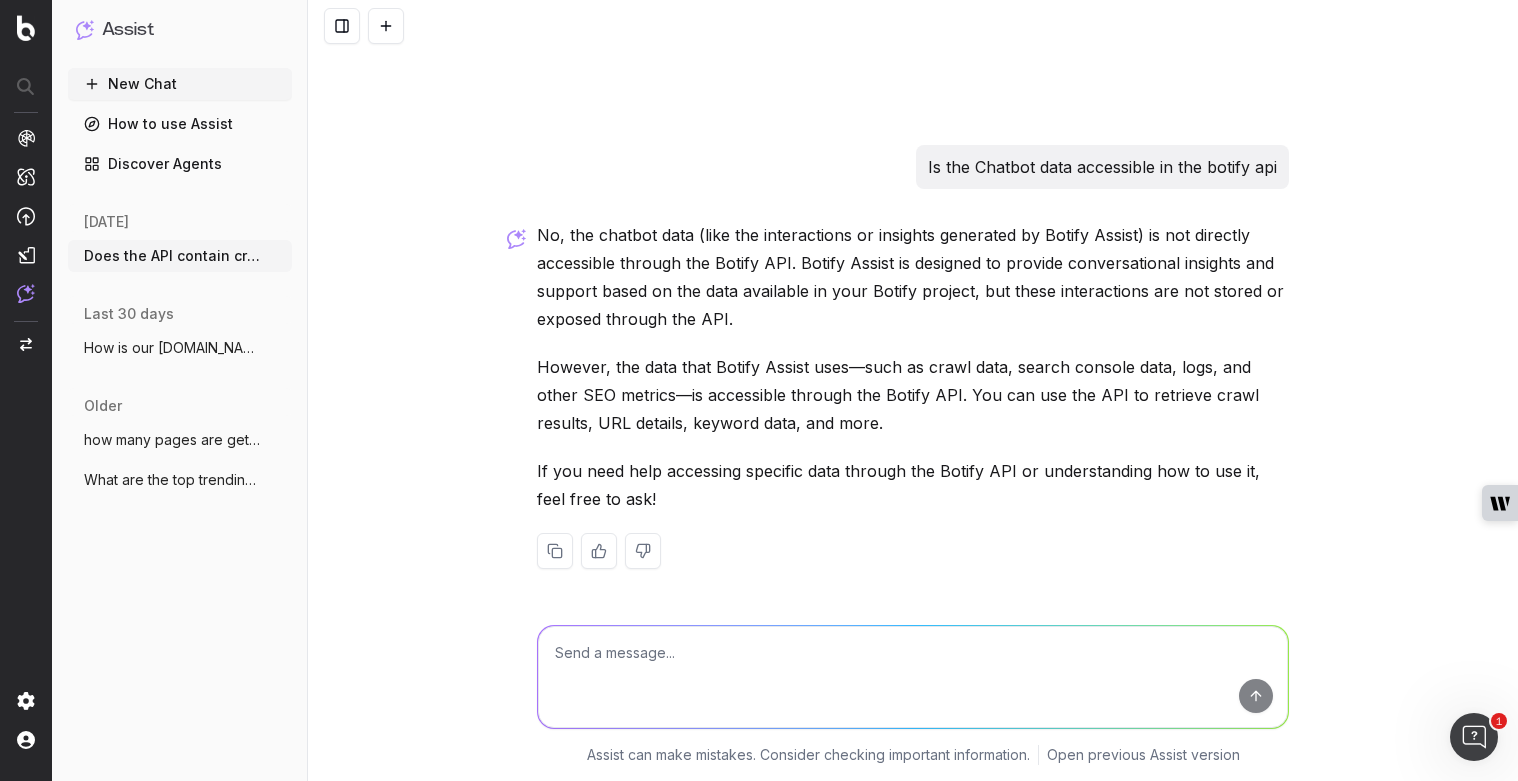 click on "No, the chatbot data (like the interactions or insights generated by Botify Assist) is not directly accessible through the Botify API. Botify Assist is designed to provide conversational insights and support based on the data available in your Botify project, but these interactions are not stored or exposed through the API." at bounding box center (913, 277) 